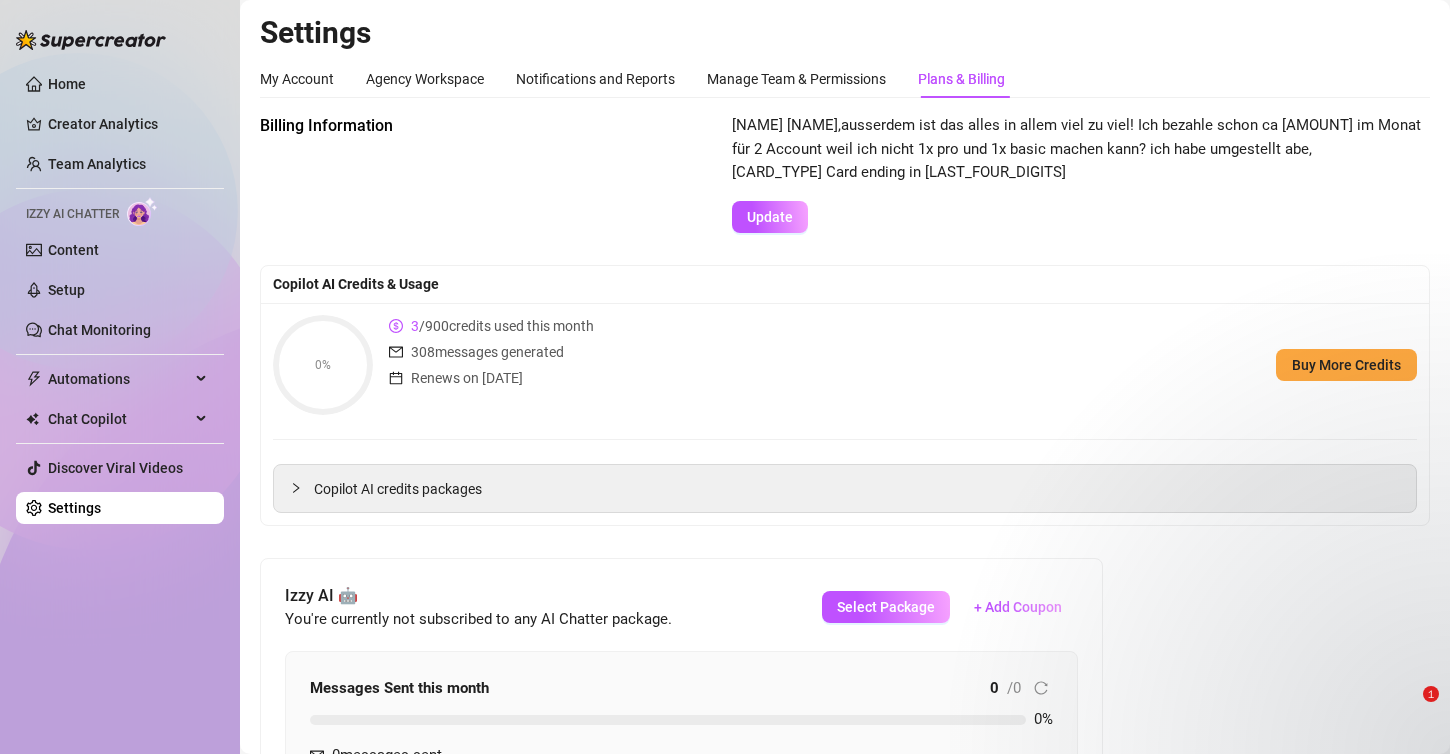 scroll, scrollTop: 0, scrollLeft: 0, axis: both 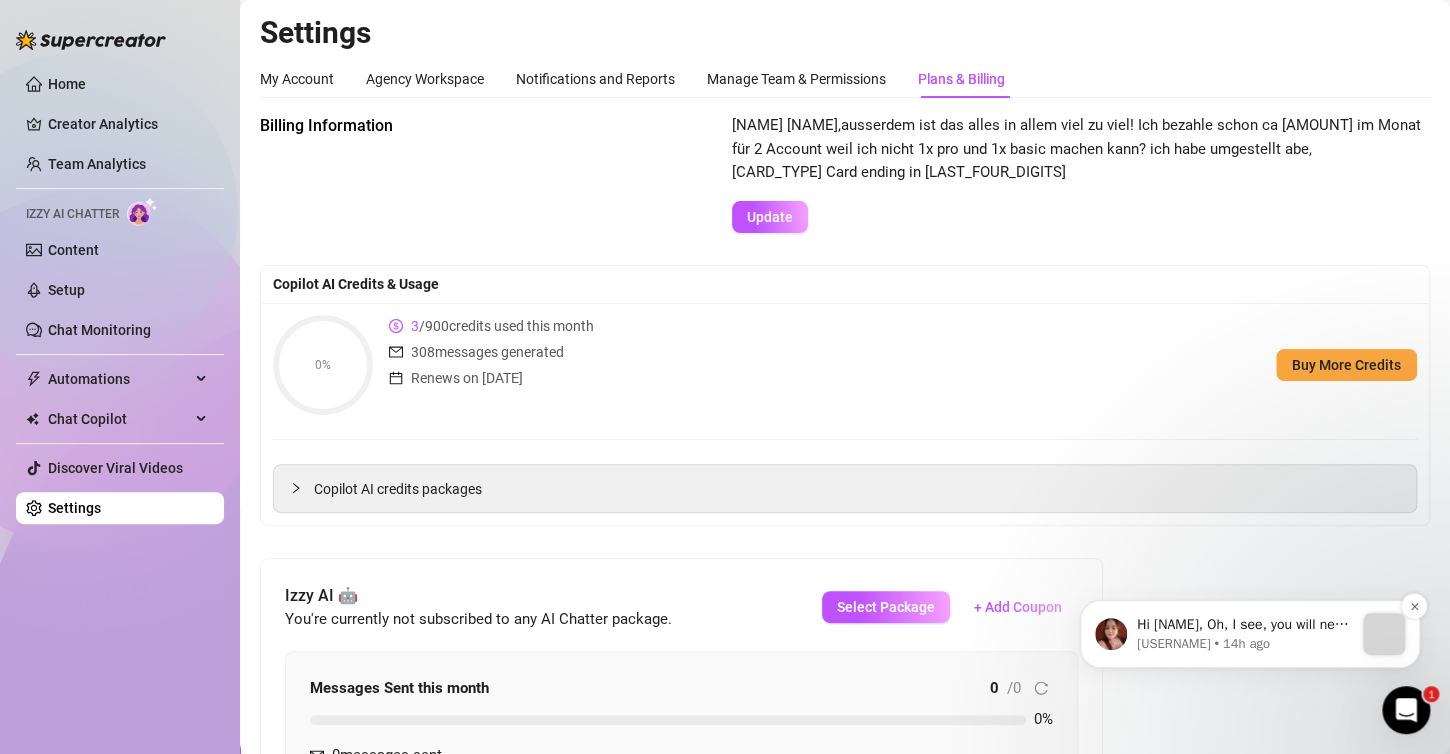 click on "[USERNAME] • 14h ago" at bounding box center (1245, 644) 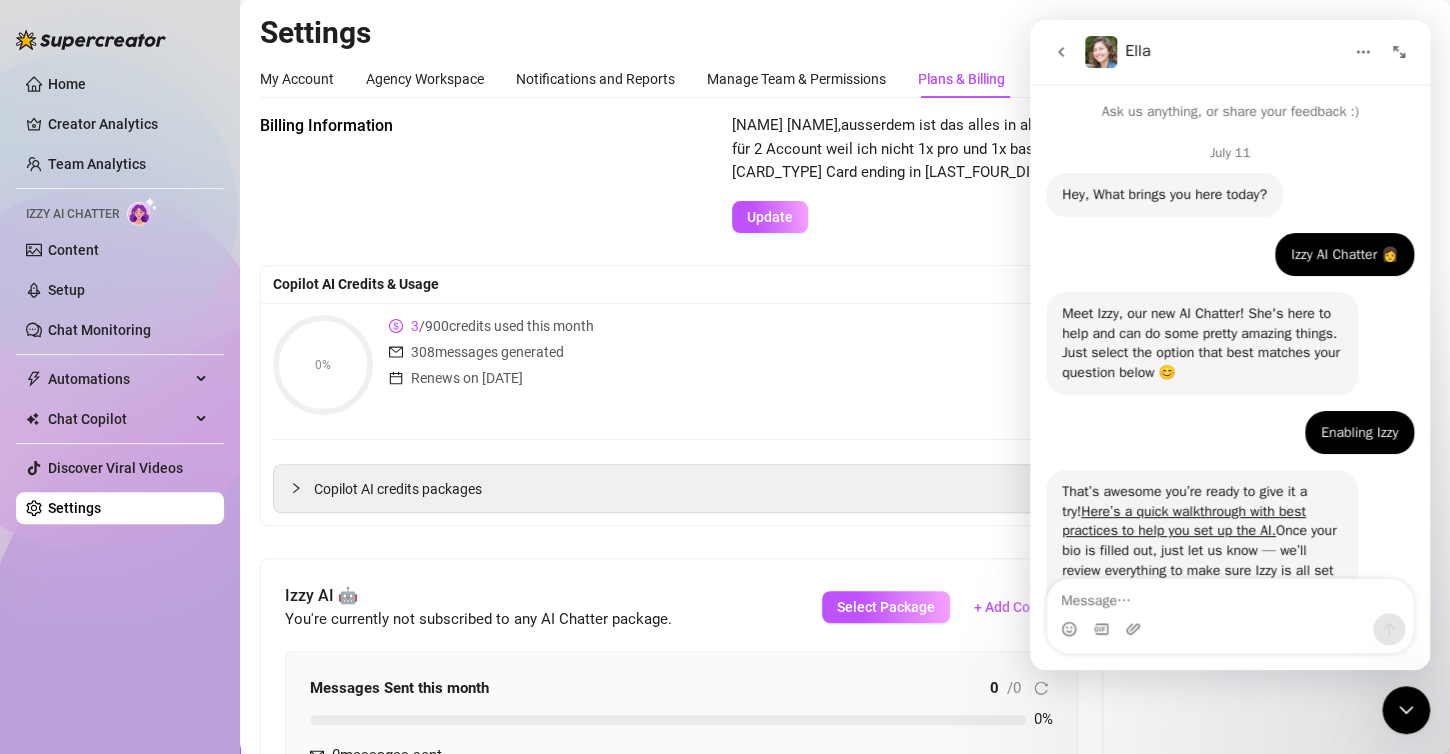 scroll, scrollTop: 3, scrollLeft: 0, axis: vertical 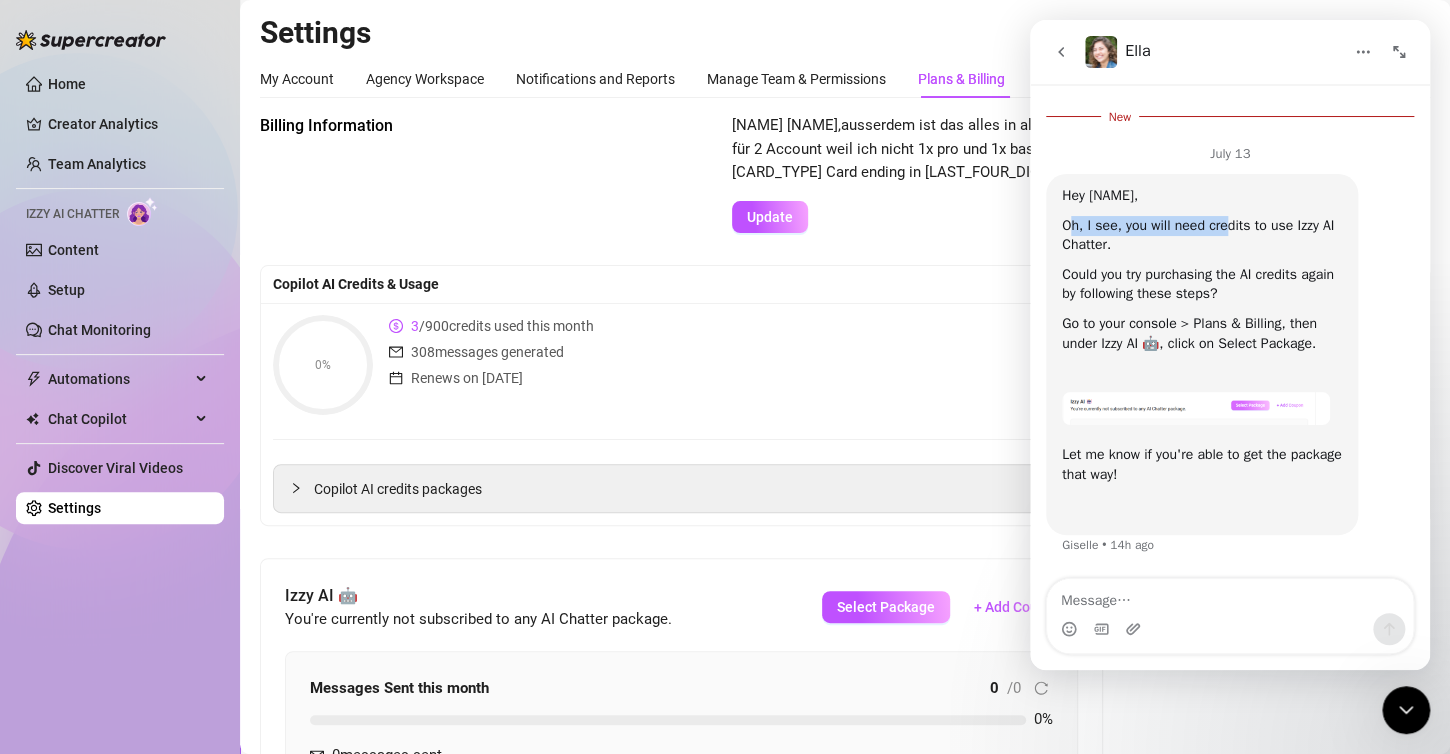 drag, startPoint x: 1072, startPoint y: 220, endPoint x: 1230, endPoint y: 231, distance: 158.38245 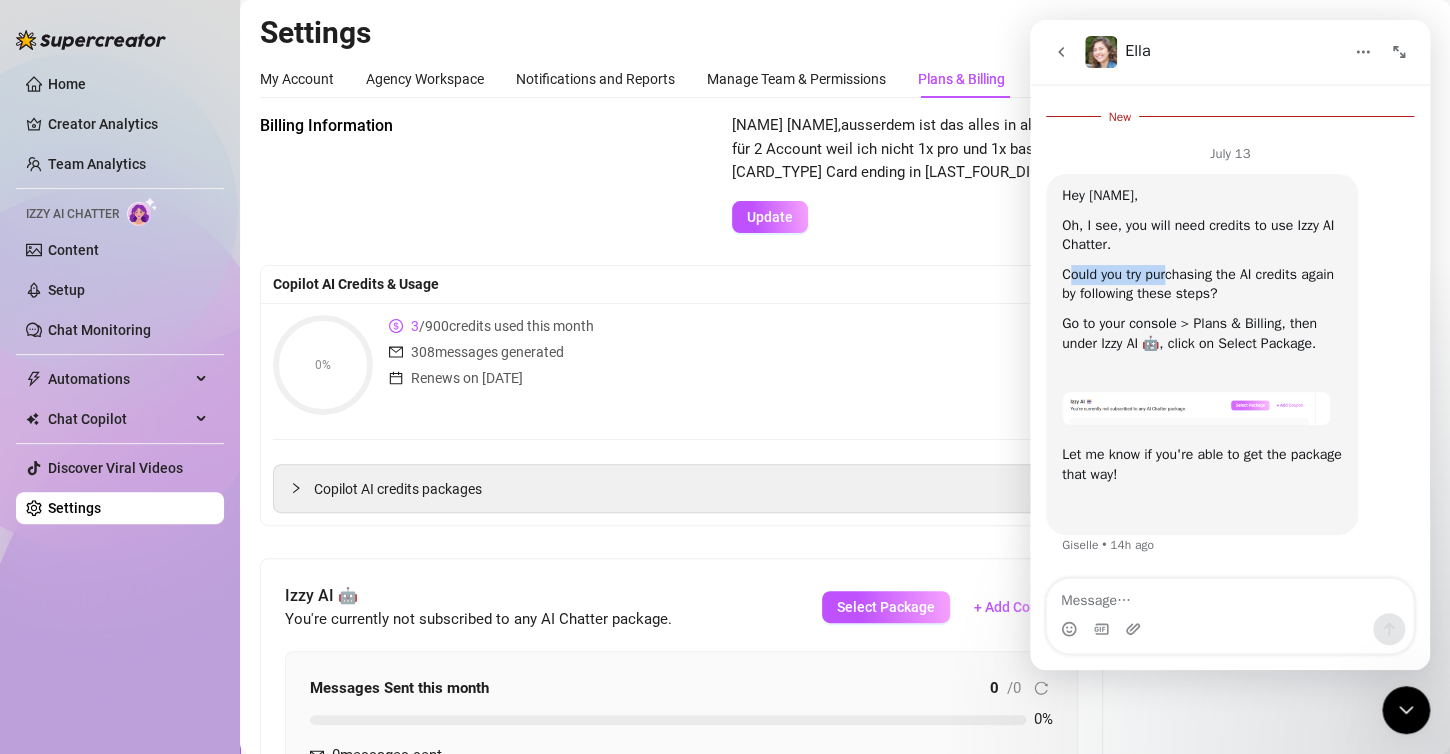 drag, startPoint x: 1073, startPoint y: 275, endPoint x: 1176, endPoint y: 280, distance: 103.121284 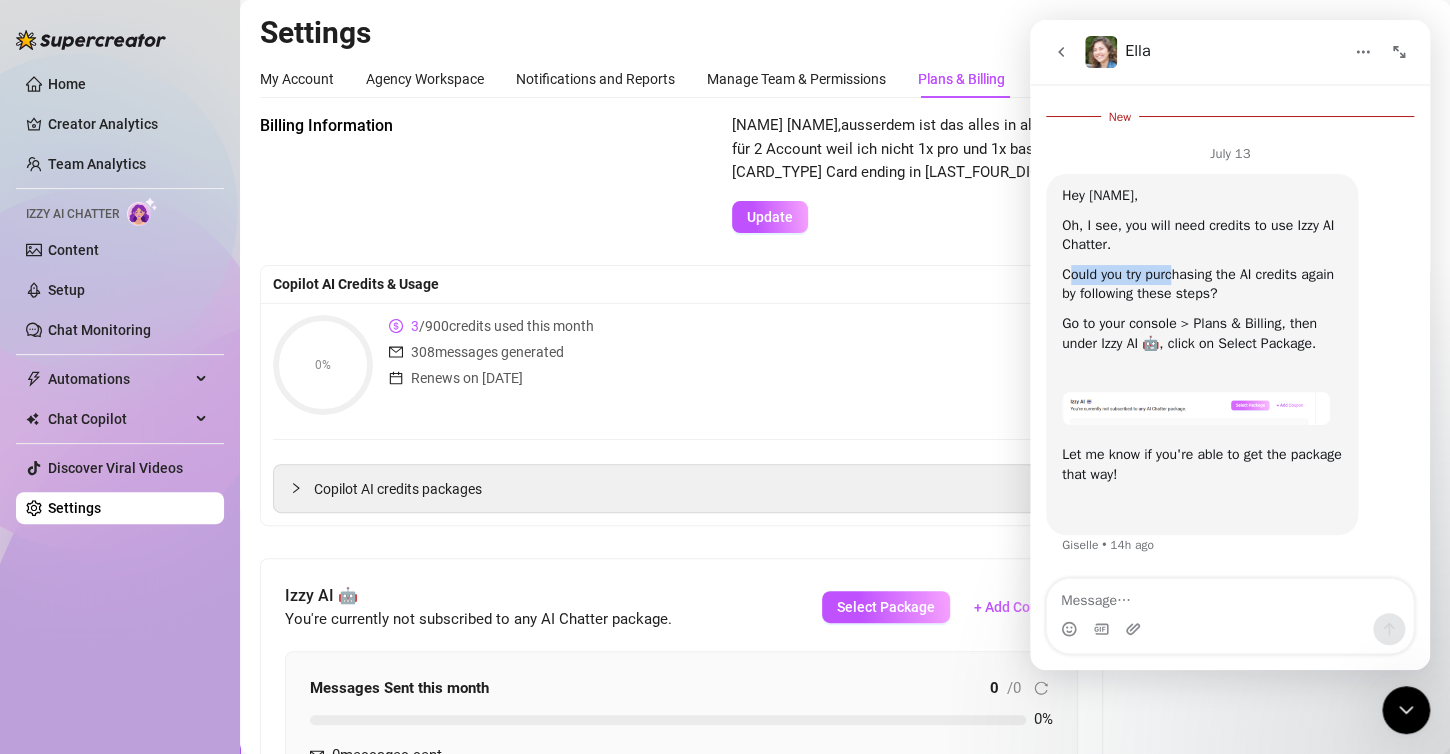 click on "Could you try purchasing the AI credits again by following these steps?" at bounding box center [1202, 284] 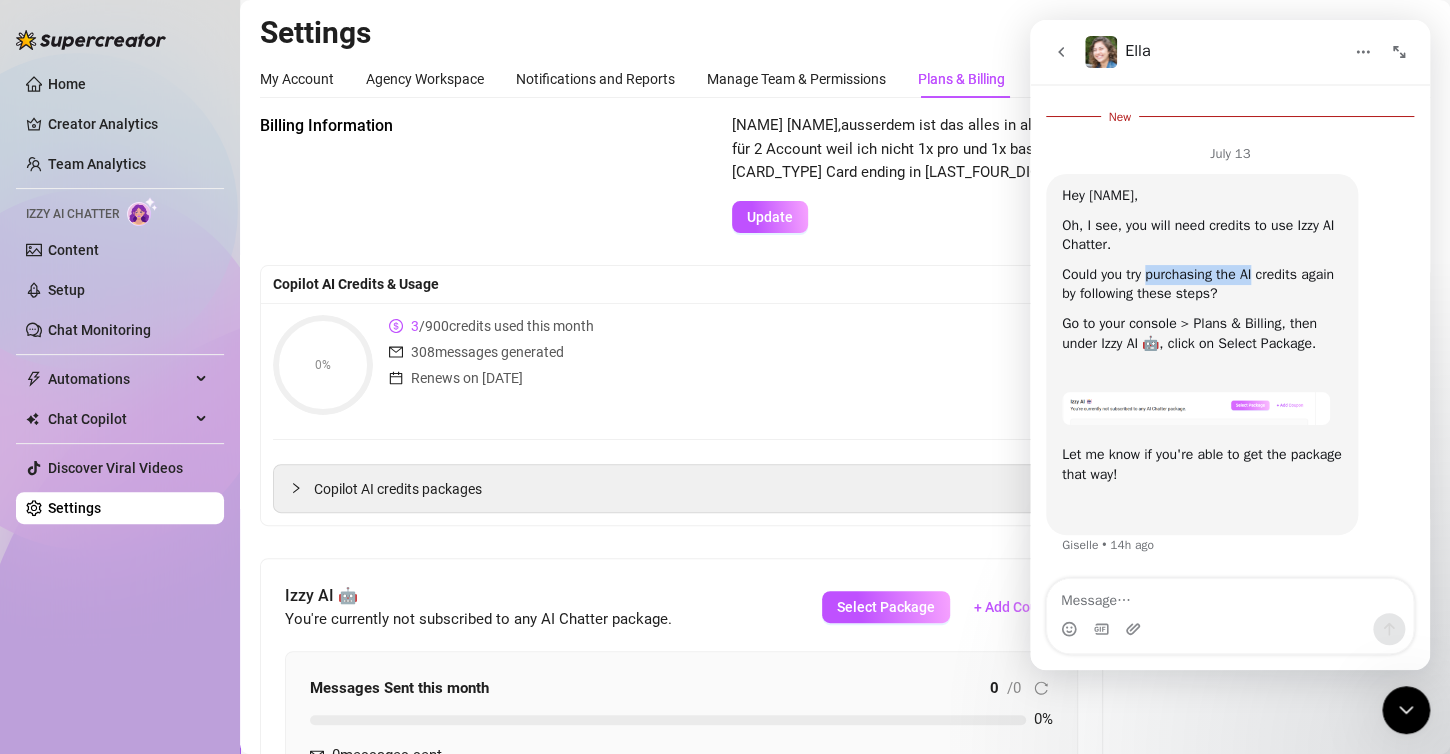 drag, startPoint x: 1176, startPoint y: 280, endPoint x: 1261, endPoint y: 281, distance: 85.00588 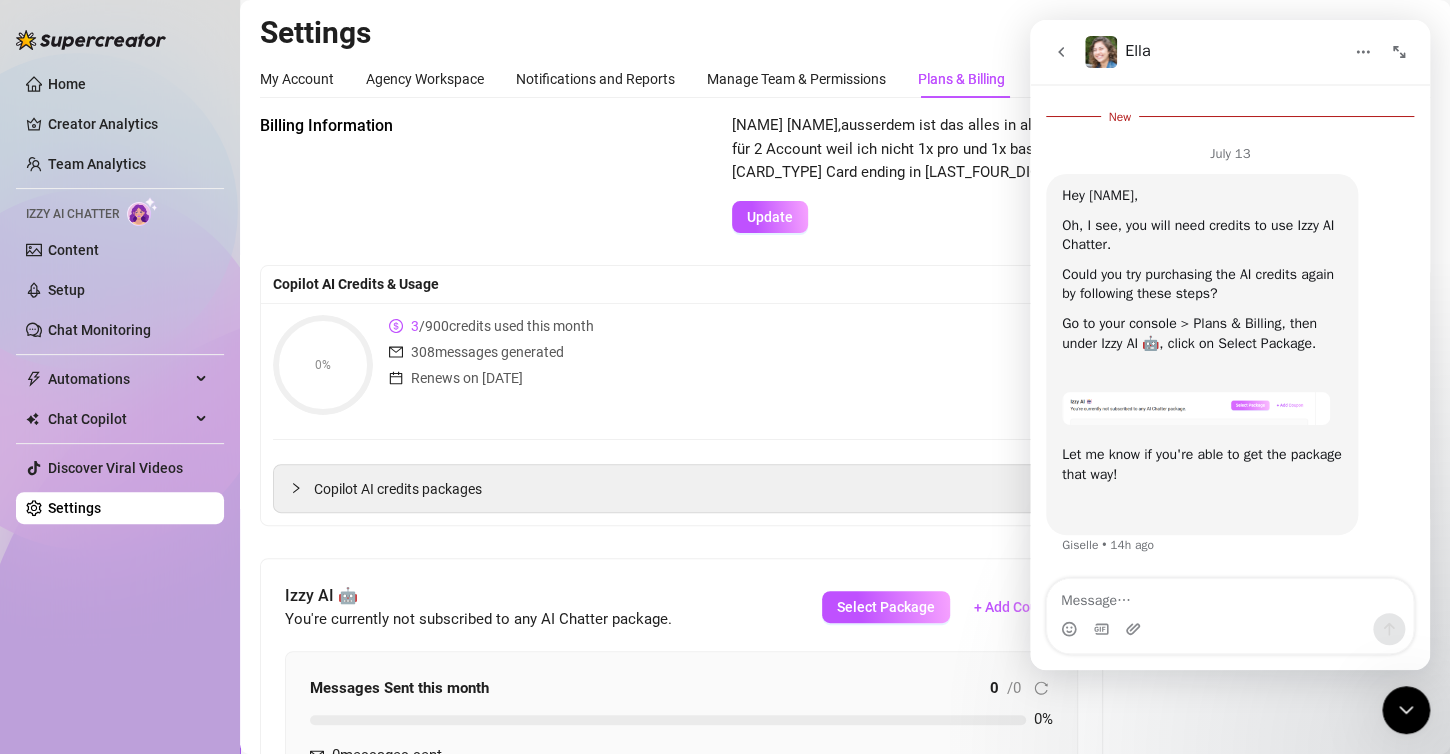 click on "Could you try purchasing the AI credits again by following these steps?" at bounding box center [1202, 284] 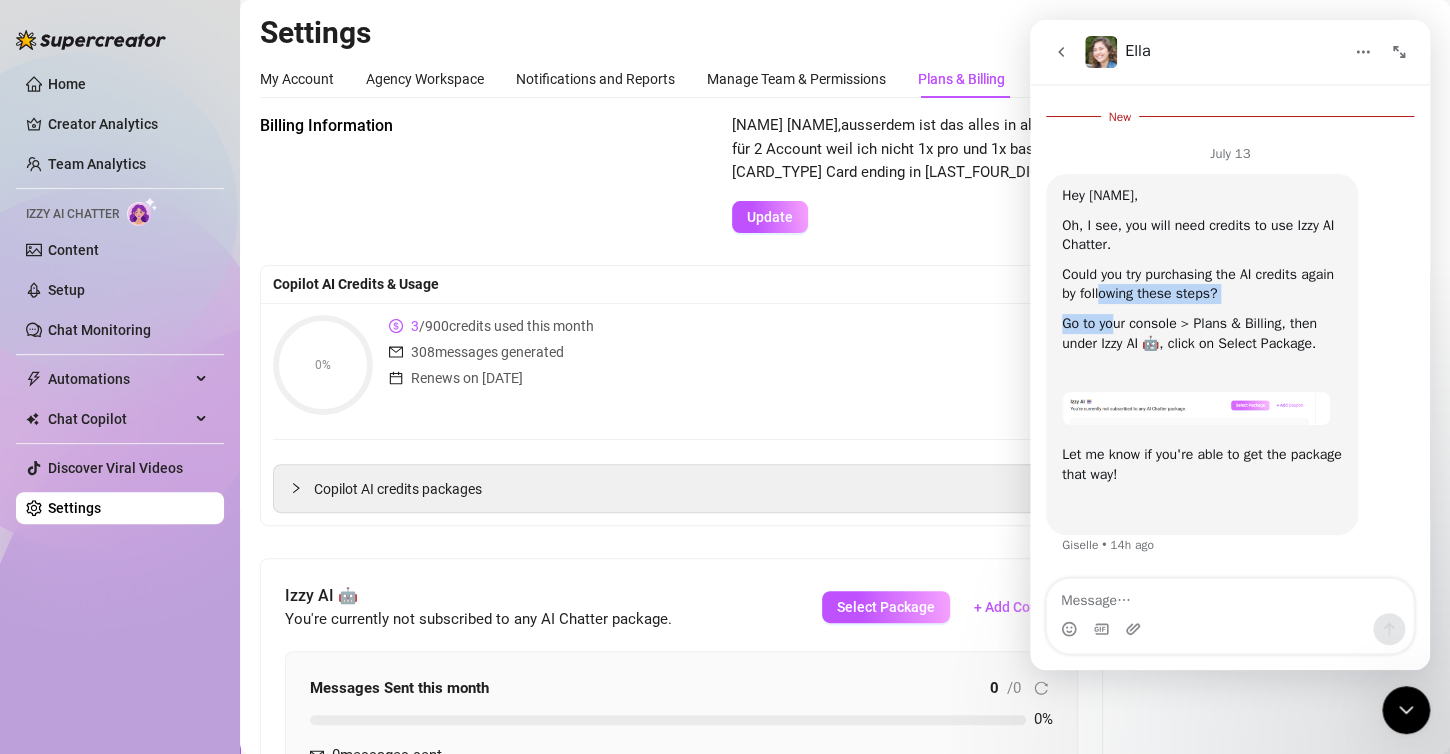 drag, startPoint x: 1104, startPoint y: 295, endPoint x: 1113, endPoint y: 323, distance: 29.410883 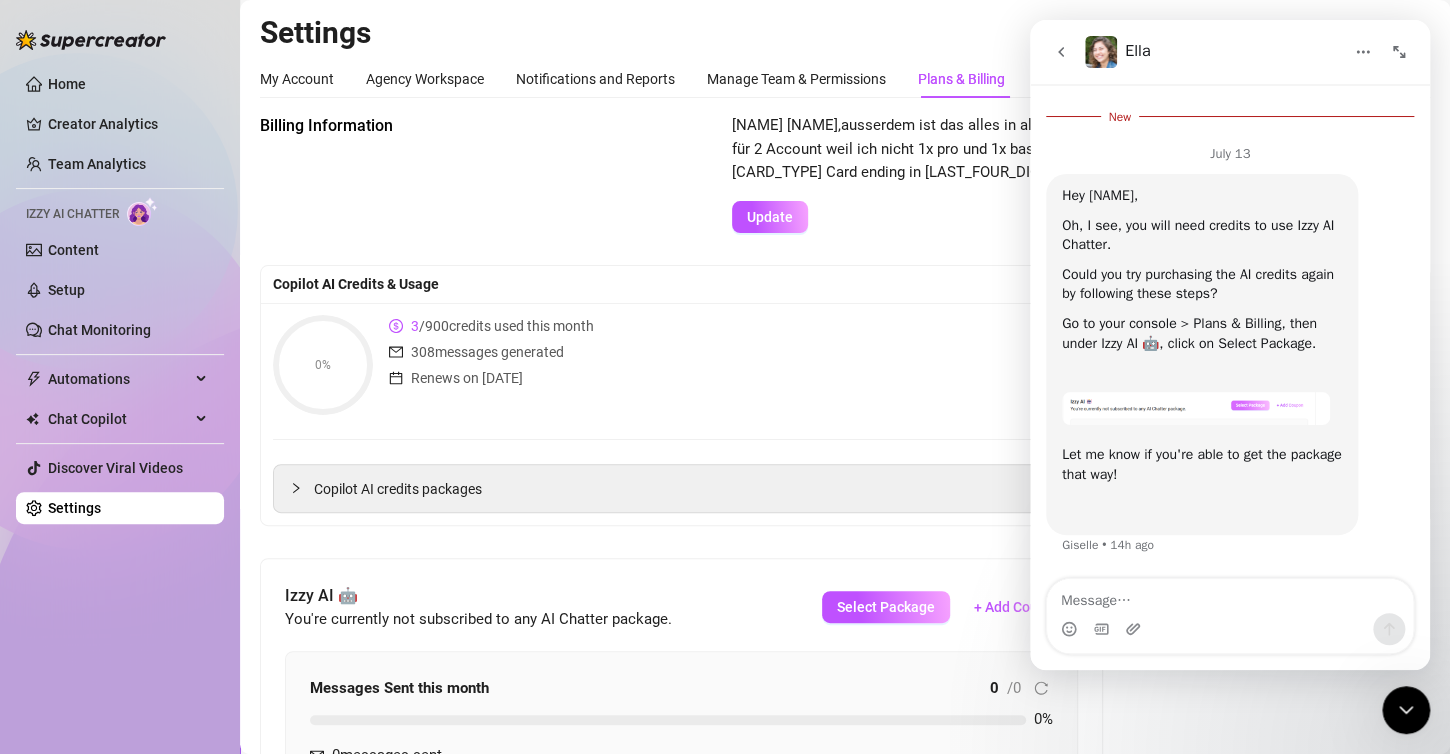 click on "Go to your console > Plans & Billing, then under Izzy AI 🤖, click on Select Package. ​ ​" at bounding box center (1202, 353) 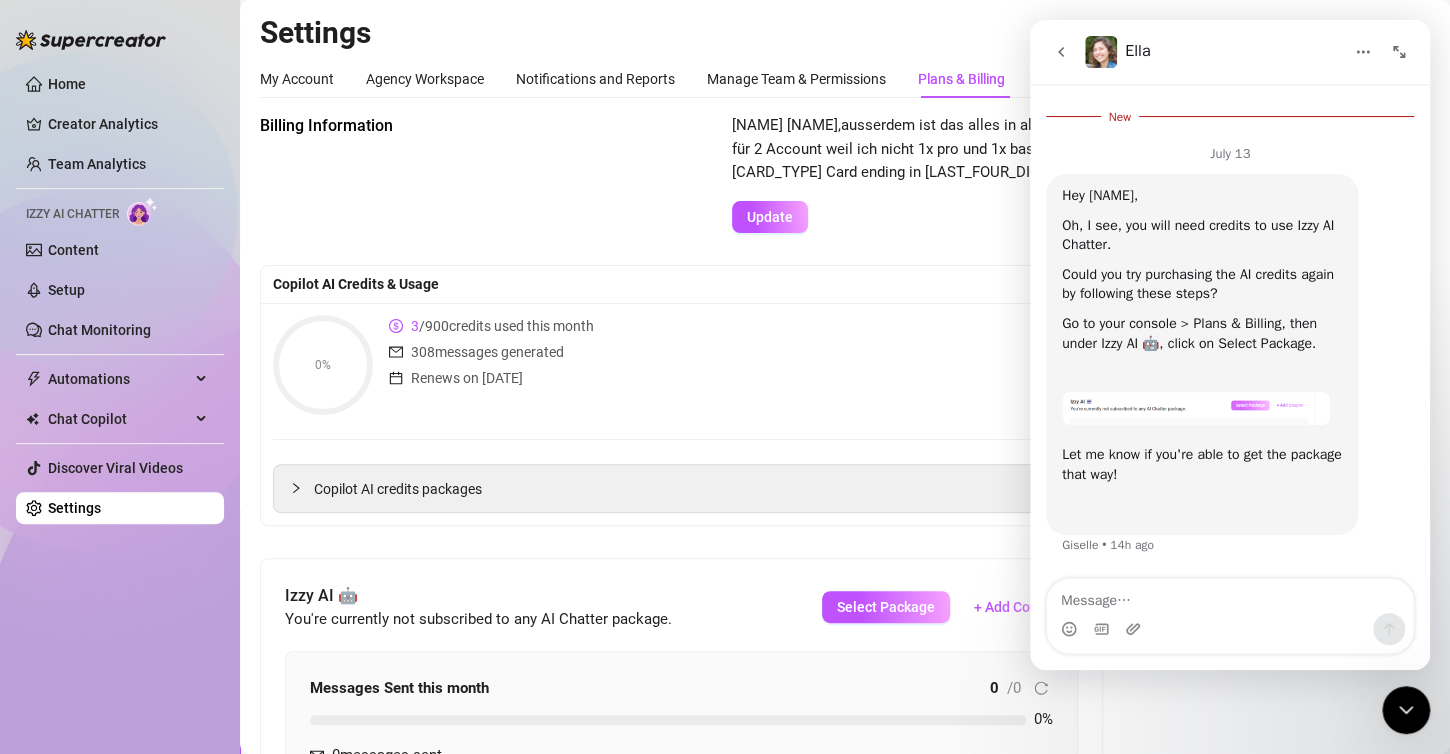 drag, startPoint x: 1181, startPoint y: 330, endPoint x: 1287, endPoint y: 318, distance: 106.677086 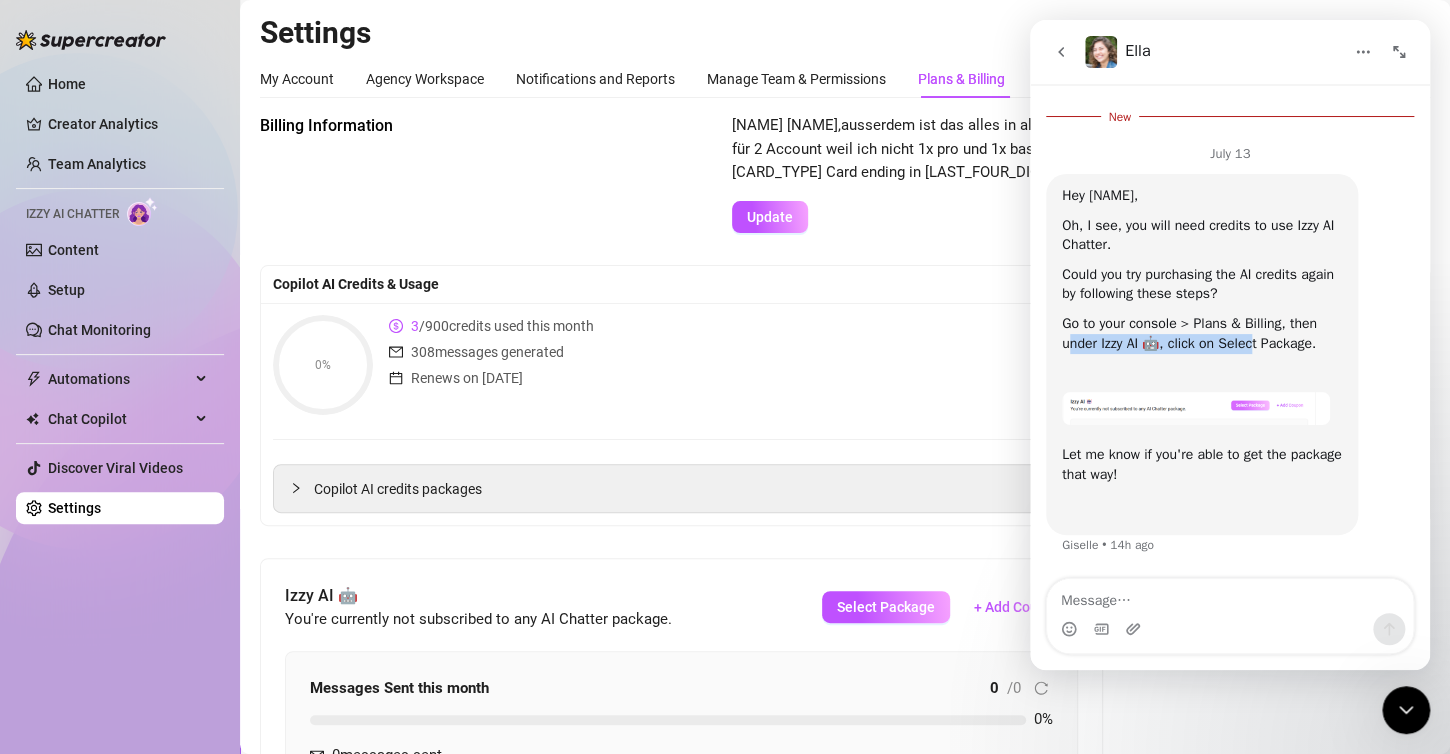 drag, startPoint x: 1072, startPoint y: 336, endPoint x: 1269, endPoint y: 348, distance: 197.36514 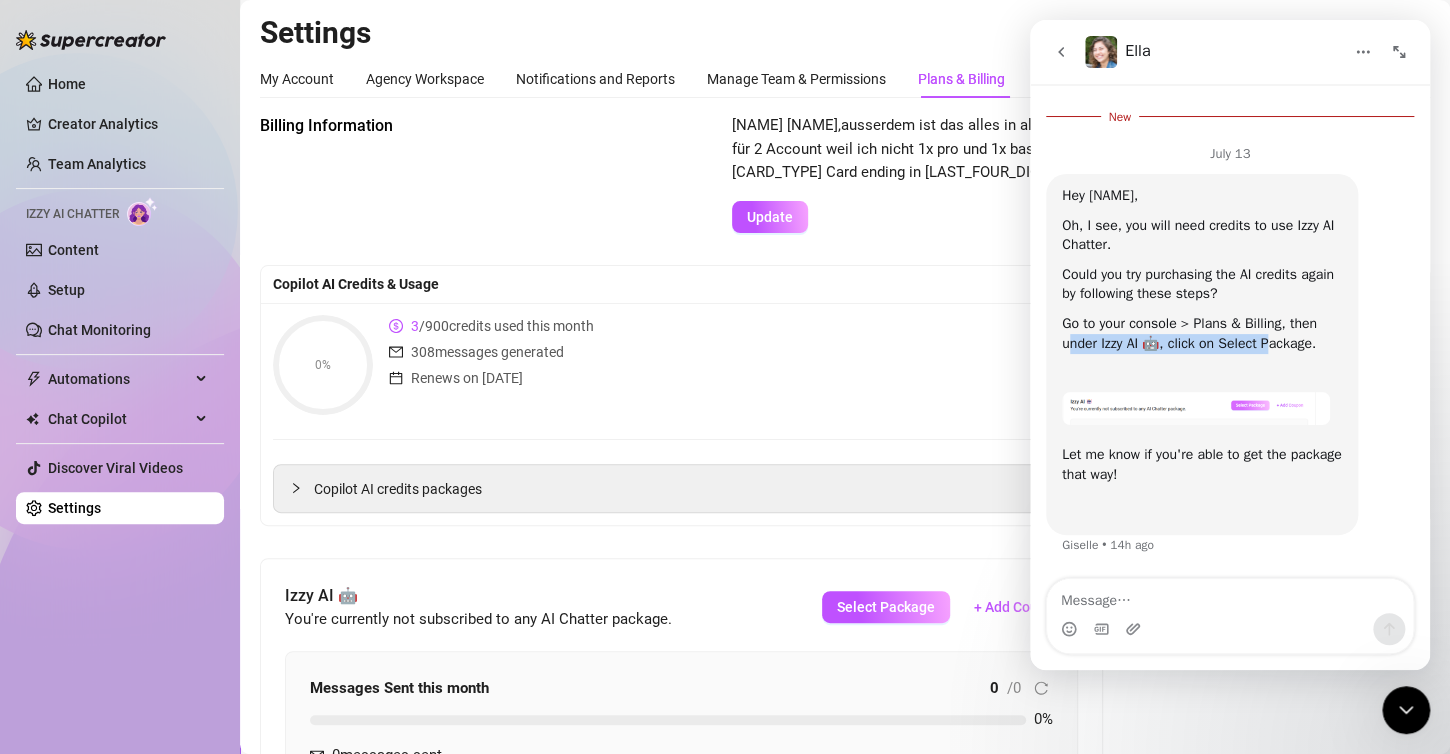 click on "Go to your console > Plans & Billing, then under Izzy AI 🤖, click on Select Package. ​ ​" at bounding box center (1202, 353) 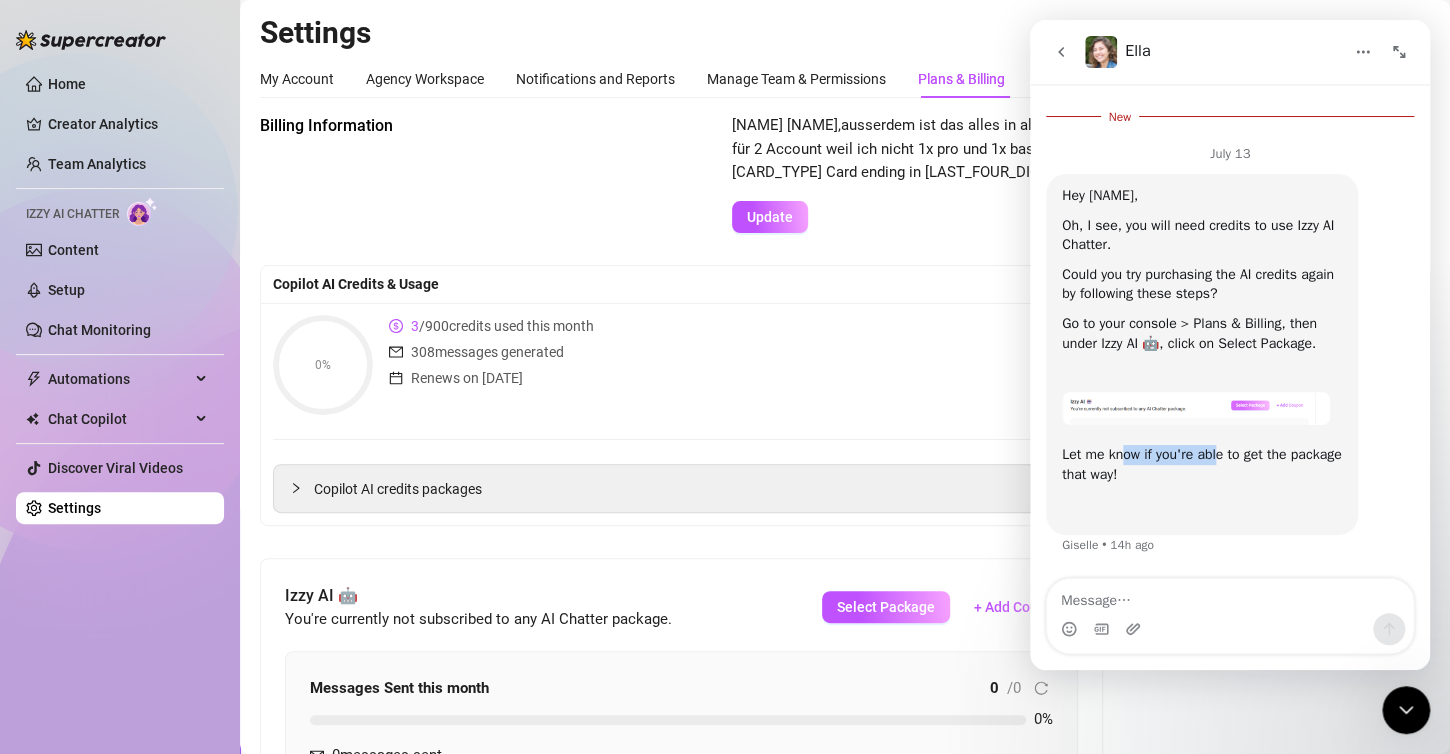 drag, startPoint x: 1123, startPoint y: 450, endPoint x: 1228, endPoint y: 459, distance: 105.38501 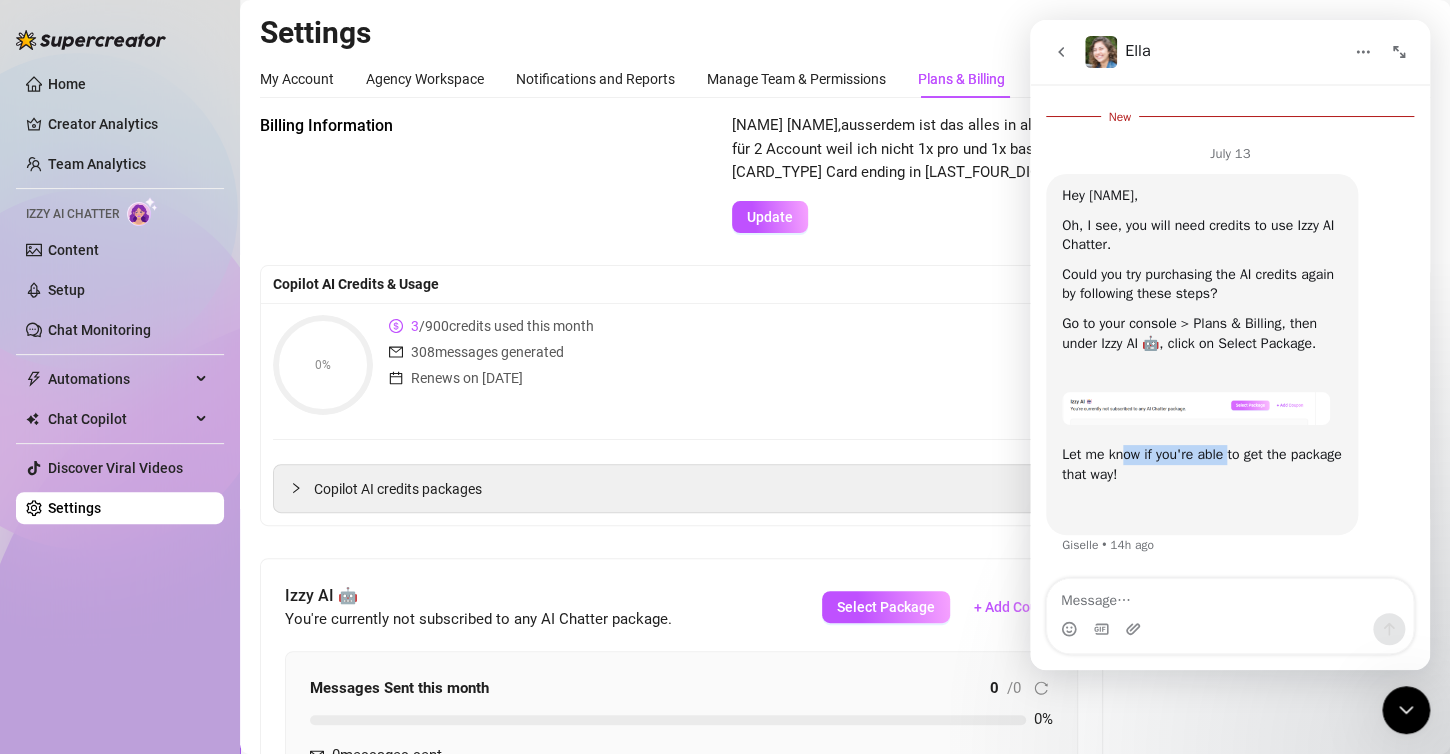 click on "Let me know if you're able to get the package that way!" at bounding box center (1202, 464) 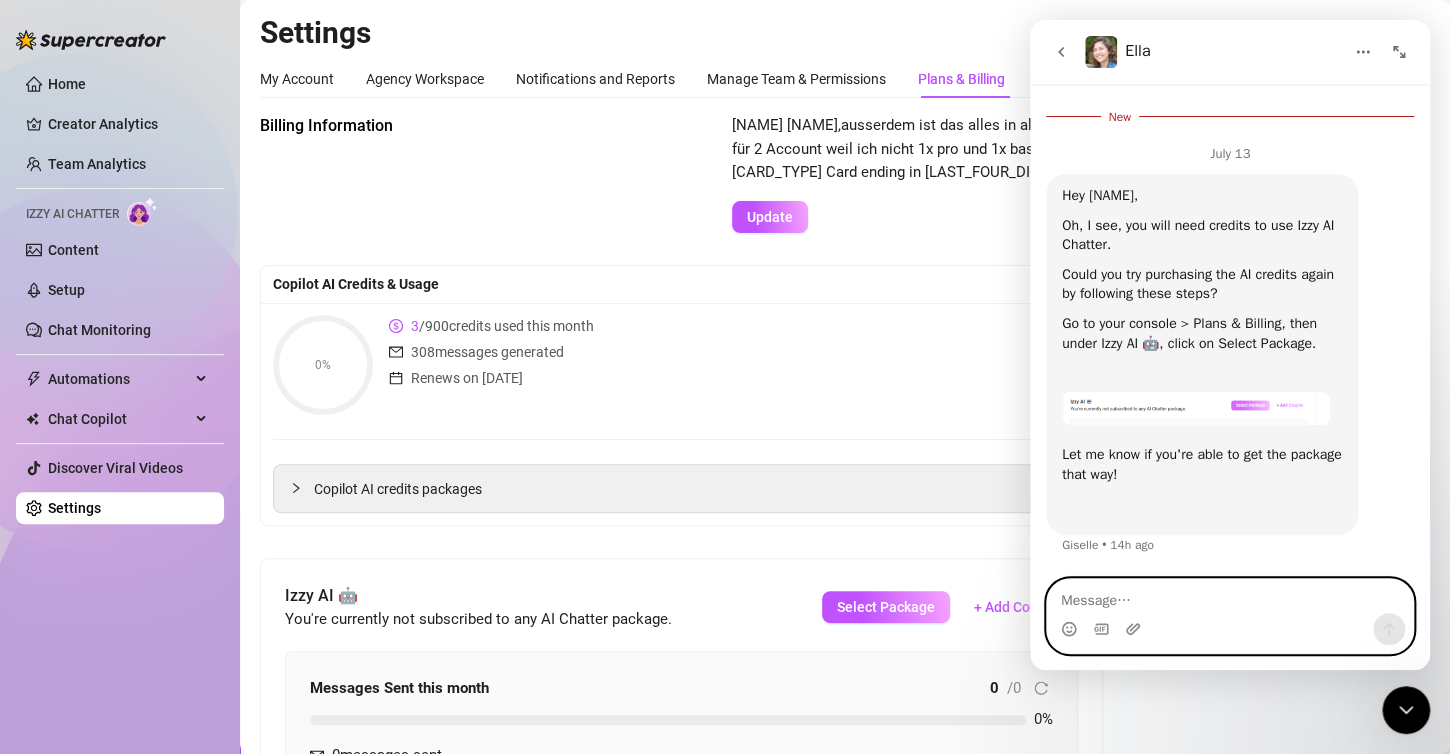 click at bounding box center [1230, 596] 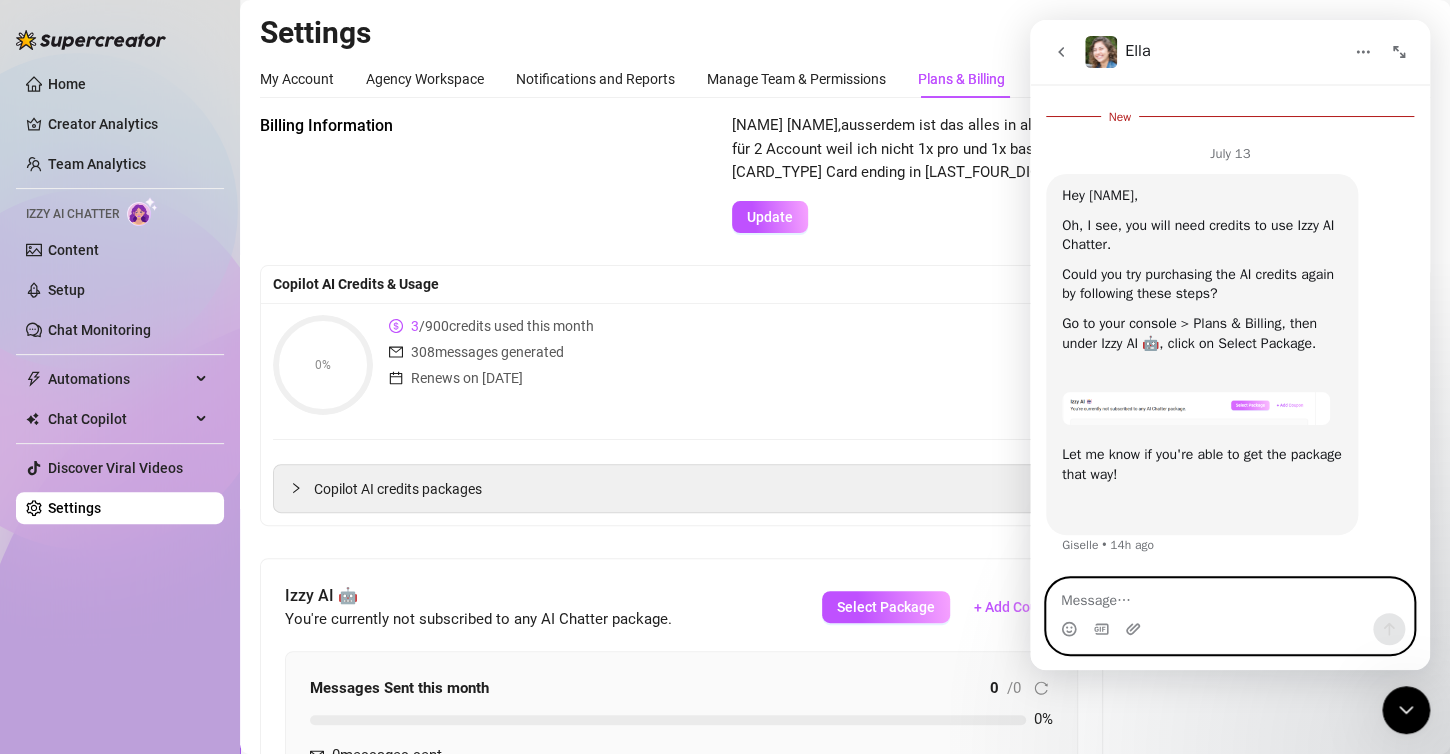 click at bounding box center [1230, 596] 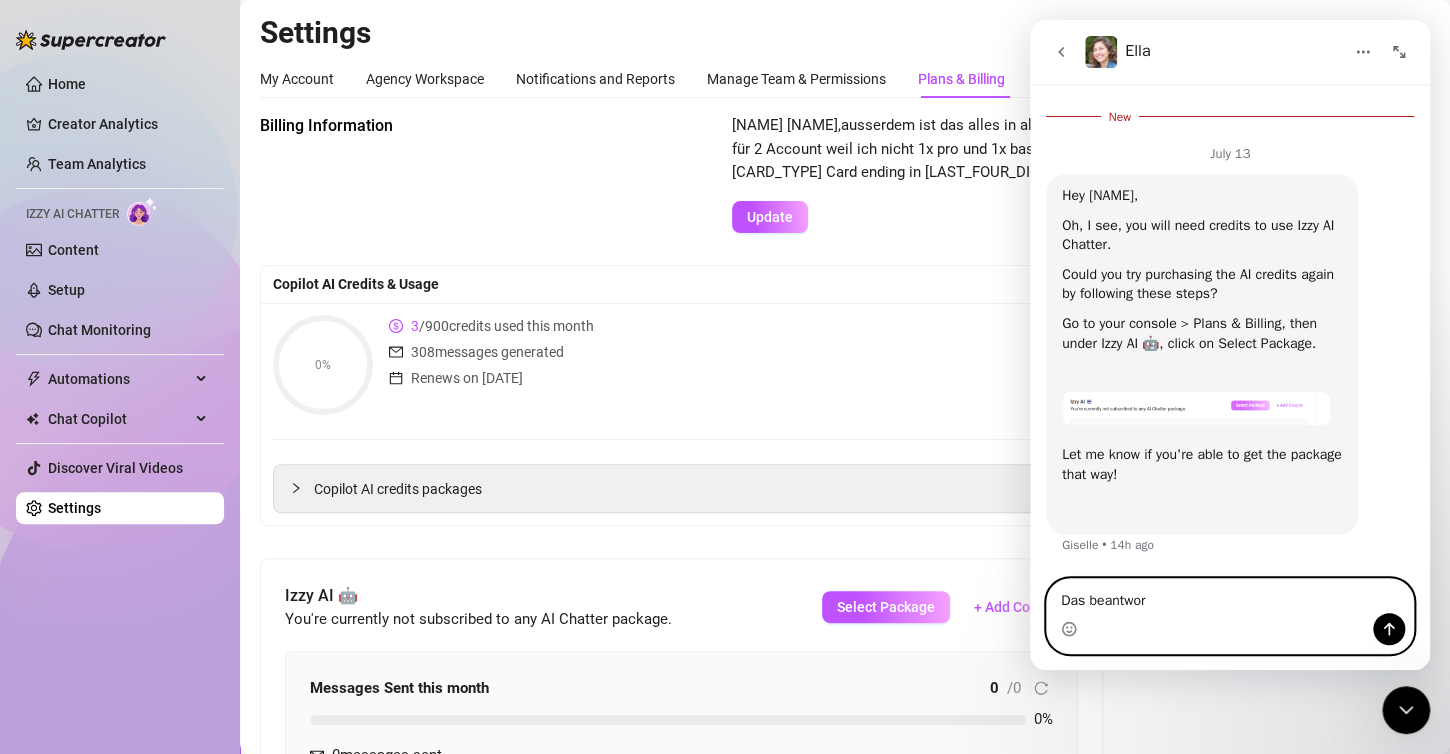 type on "Das beantwort" 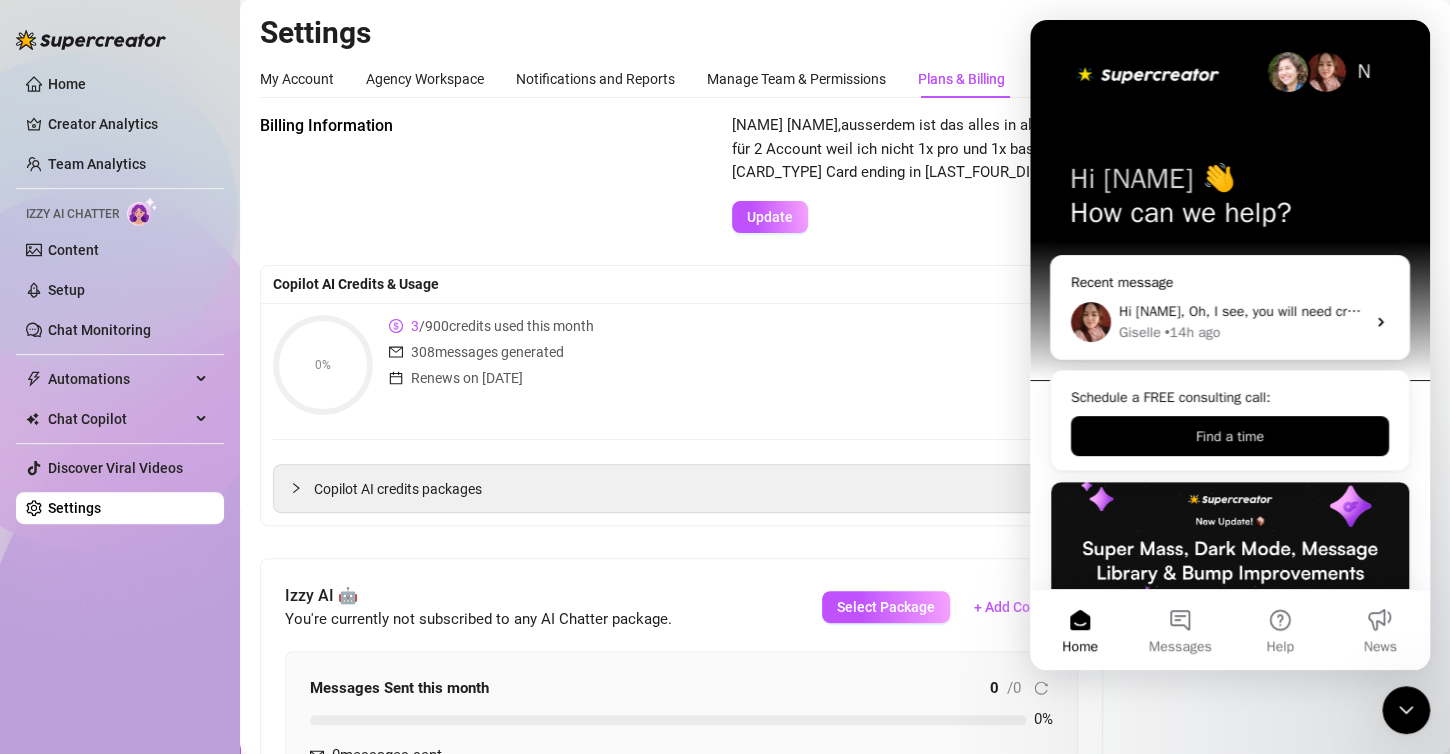 click on "Hey [NAME], Oh, I see, you will need credits to use Izzy AI Chatter. Could you try purchasing the AI credits again by following these steps? Go to your console > Plans & Billing, then under Izzy AI 🤖, click on Select Package. ​ ​ Let me know if you're able to get the package that way! ​ [USERNAME] • 14h ago" at bounding box center (1230, 322) 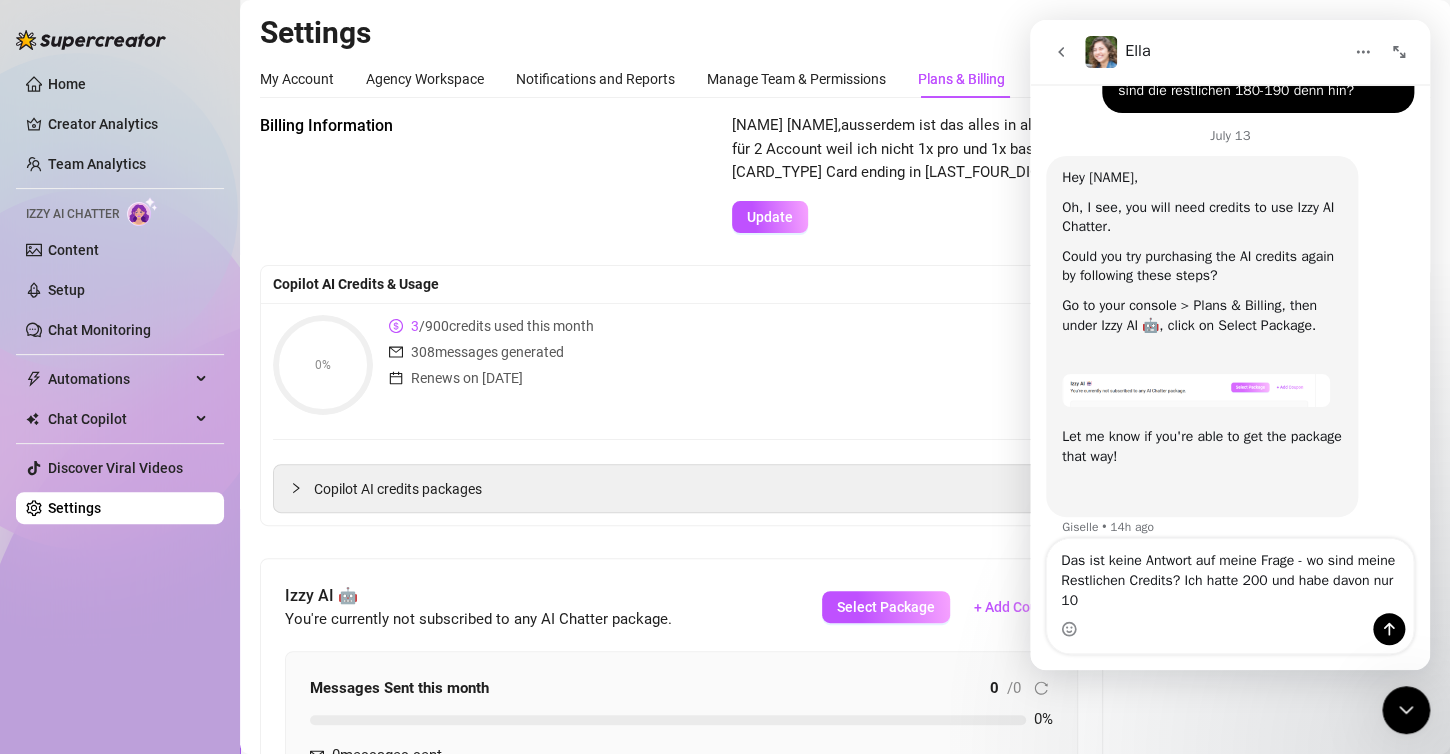 scroll, scrollTop: 1206, scrollLeft: 0, axis: vertical 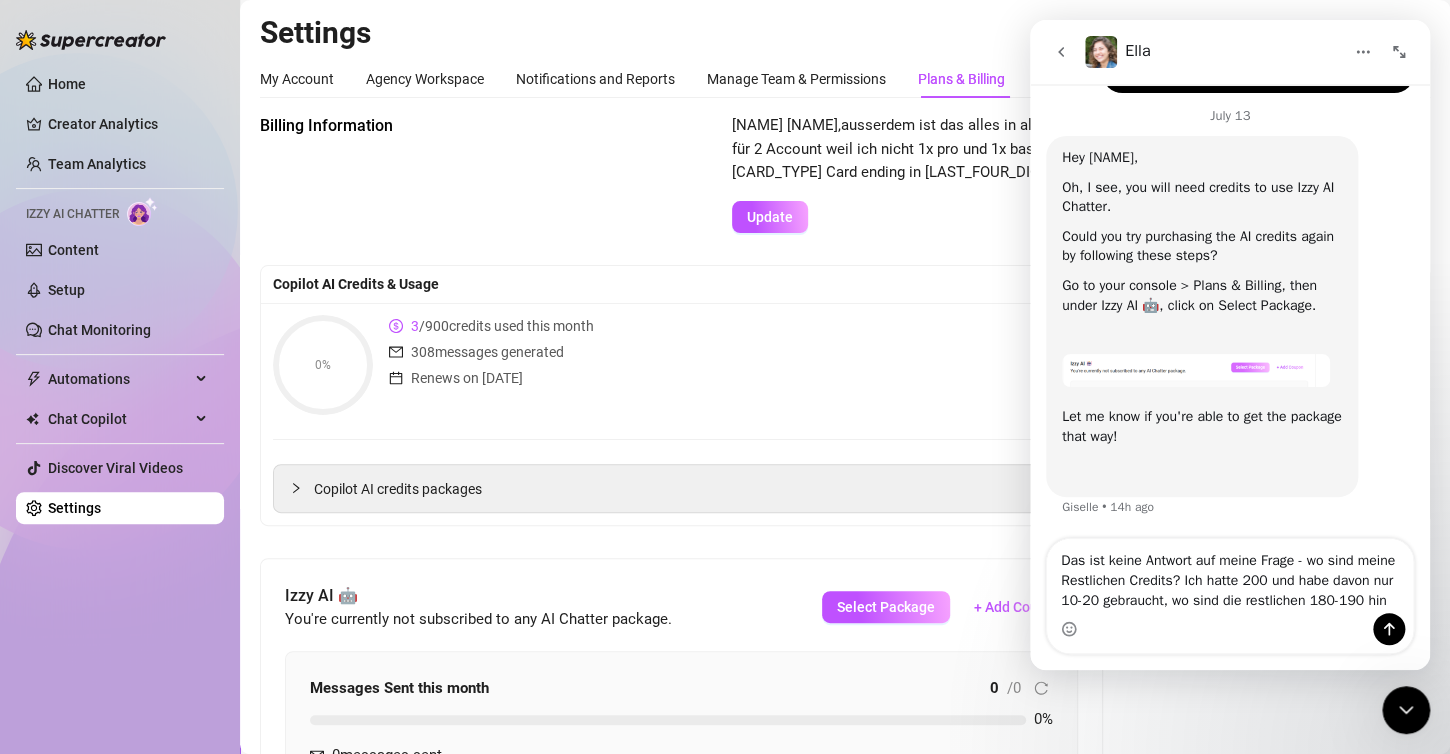 type on "Das ist keine Antwort auf meine Frage - wo sind meine Restlichen Credits? Ich hatte 200 und habe davon nur 10-20 gebraucht, wo sind die restlichen 180-190 hin?" 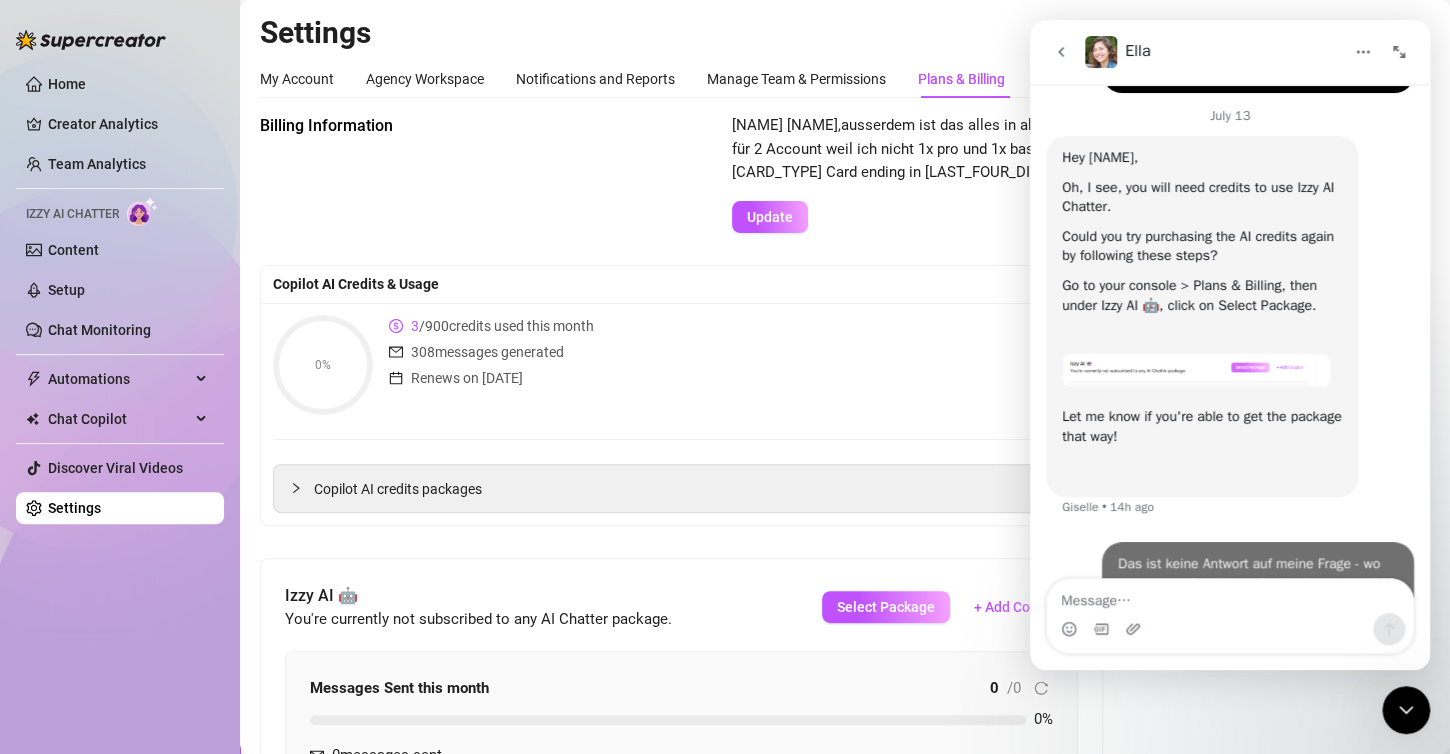 scroll, scrollTop: 1284, scrollLeft: 0, axis: vertical 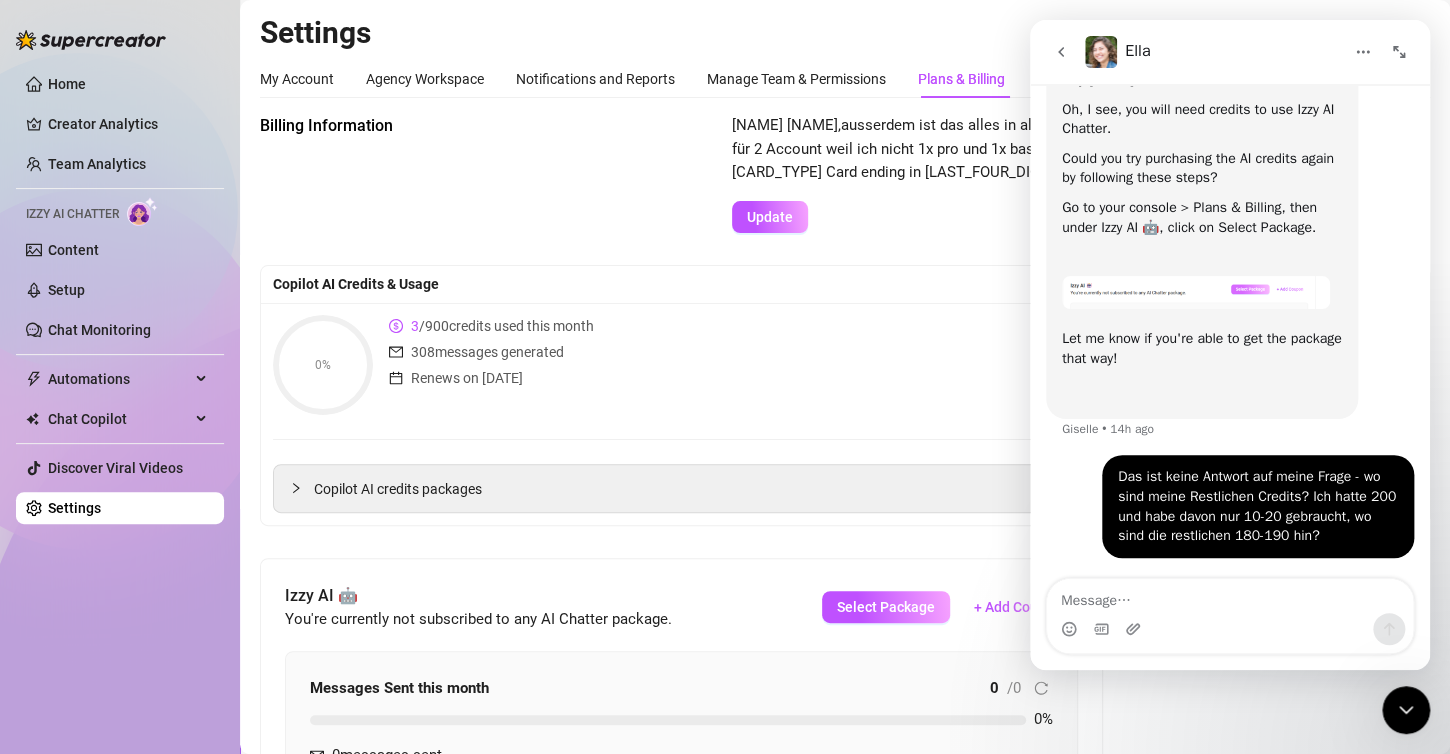 click on "0% 3 / 900  credits used this month 308  messages generated Renews on   Aug 4th Buy More Credits Copilot AI credits packages" at bounding box center [845, 414] 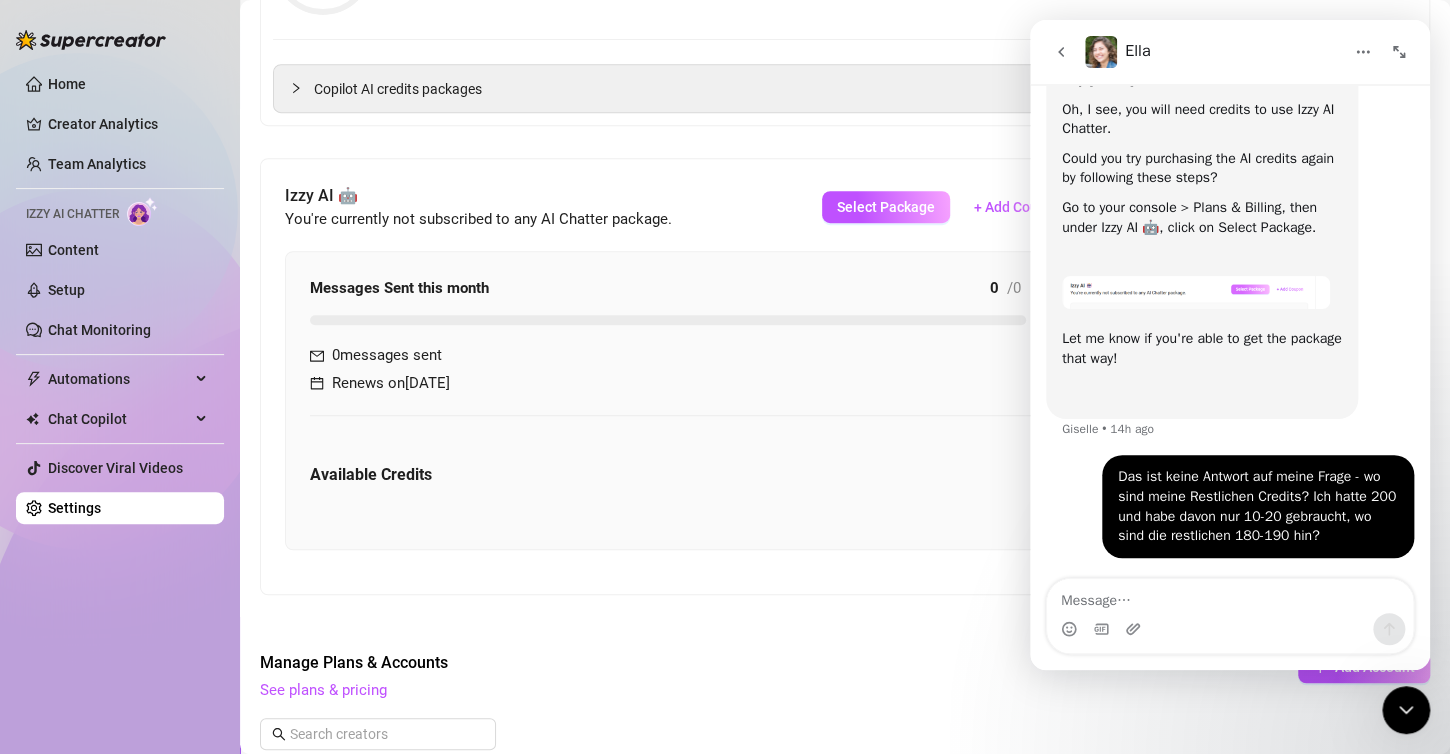 scroll, scrollTop: 440, scrollLeft: 0, axis: vertical 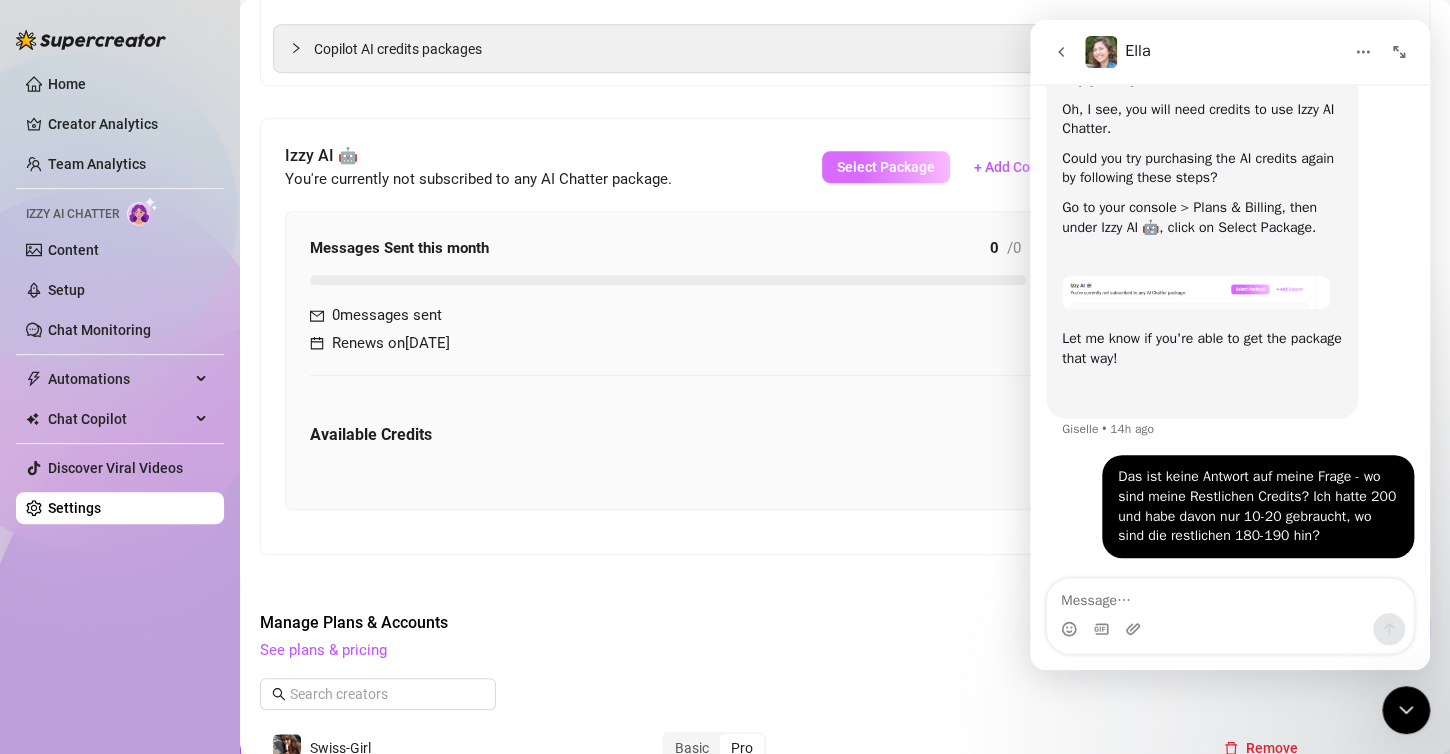 click on "Select Package" at bounding box center [886, 167] 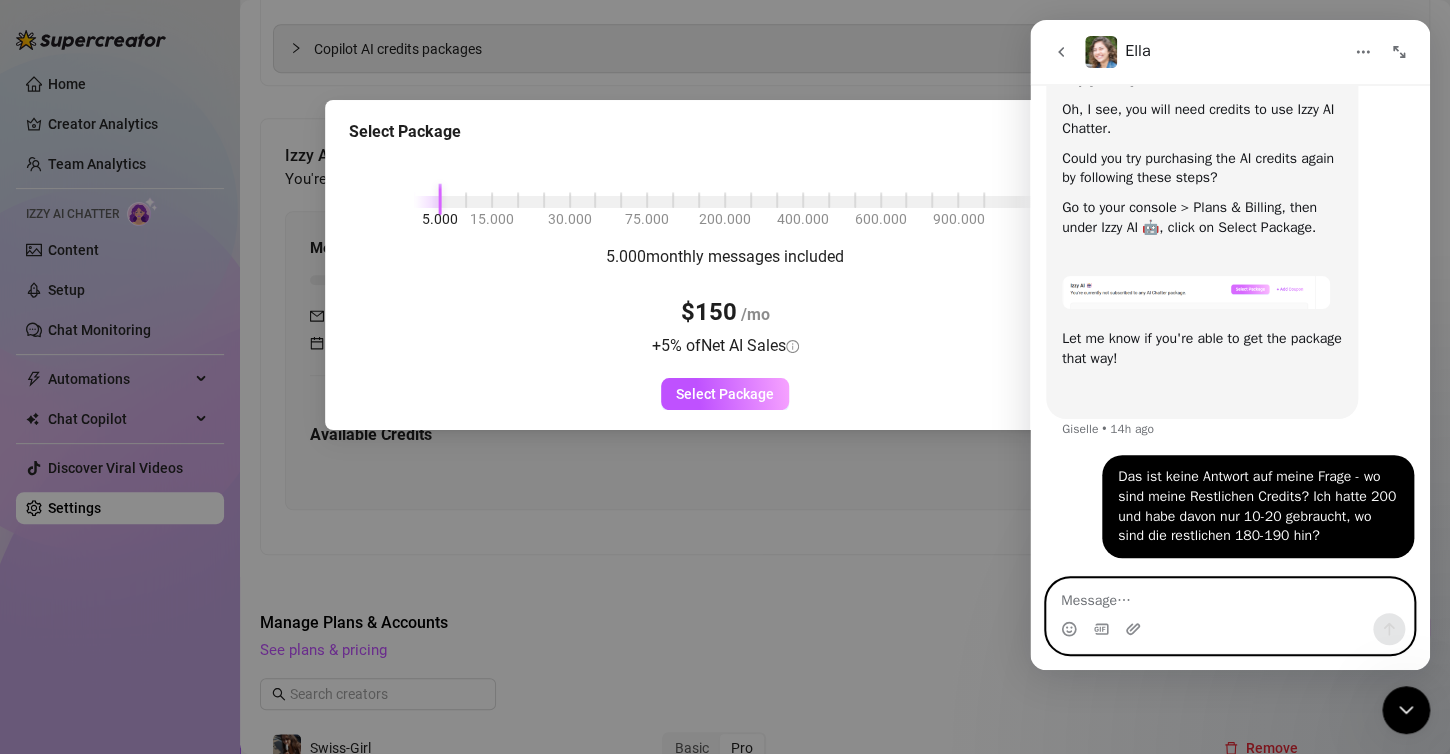 click at bounding box center [1230, 596] 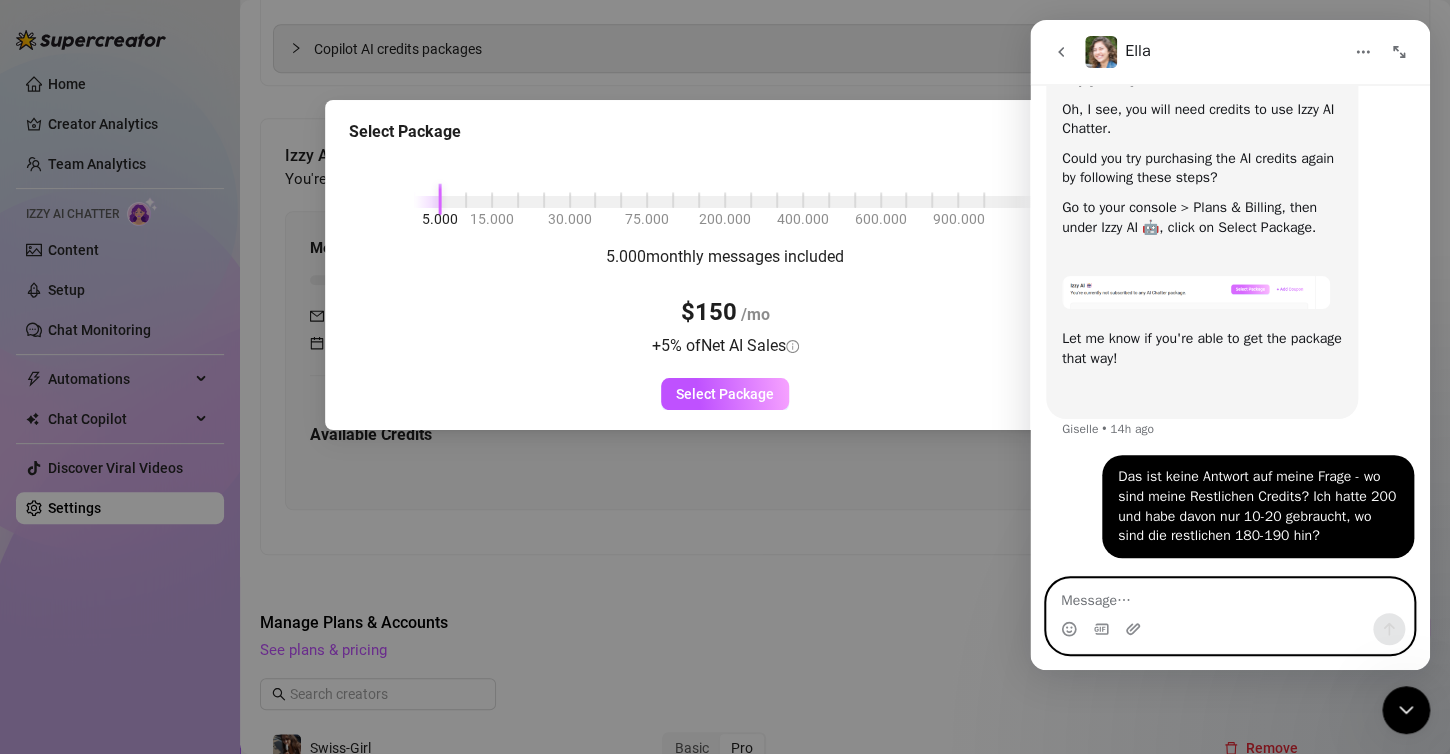 type on "A" 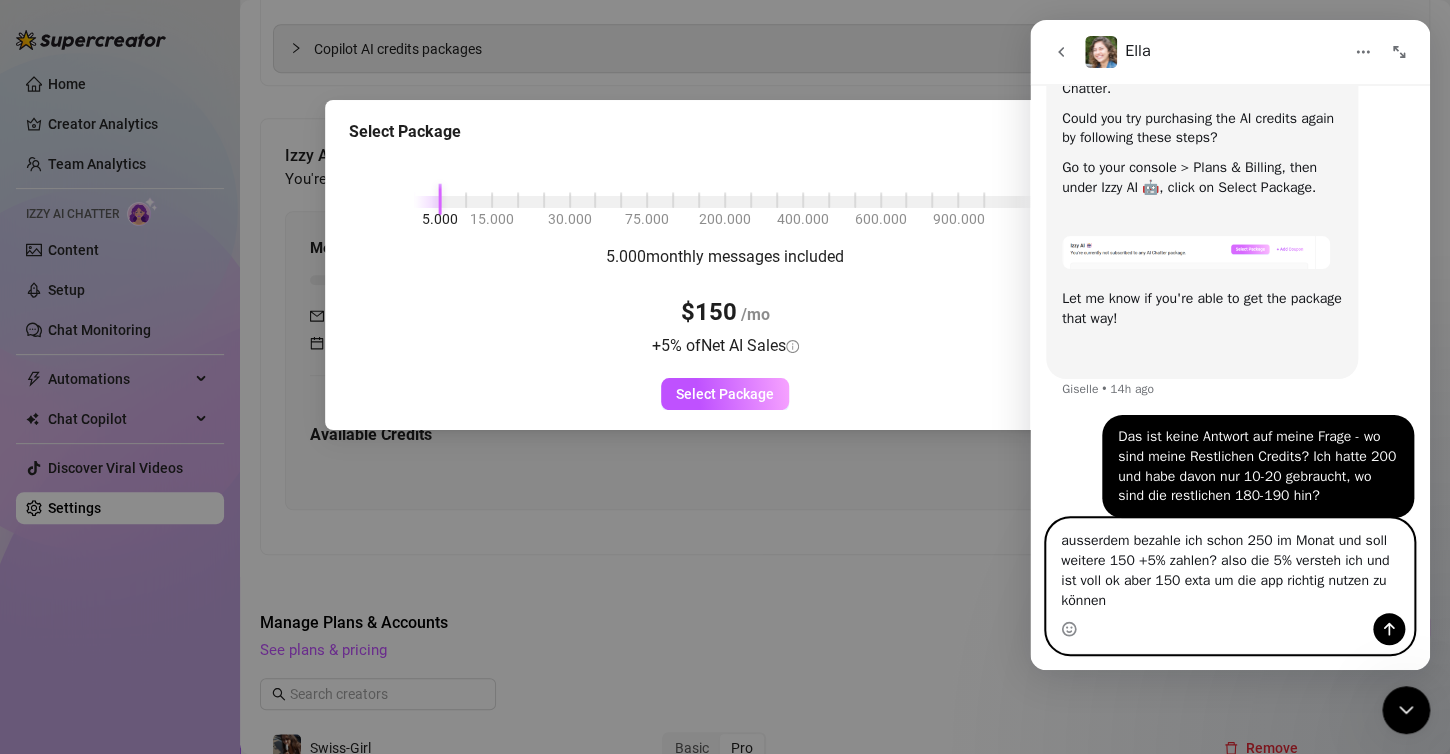 scroll, scrollTop: 1344, scrollLeft: 0, axis: vertical 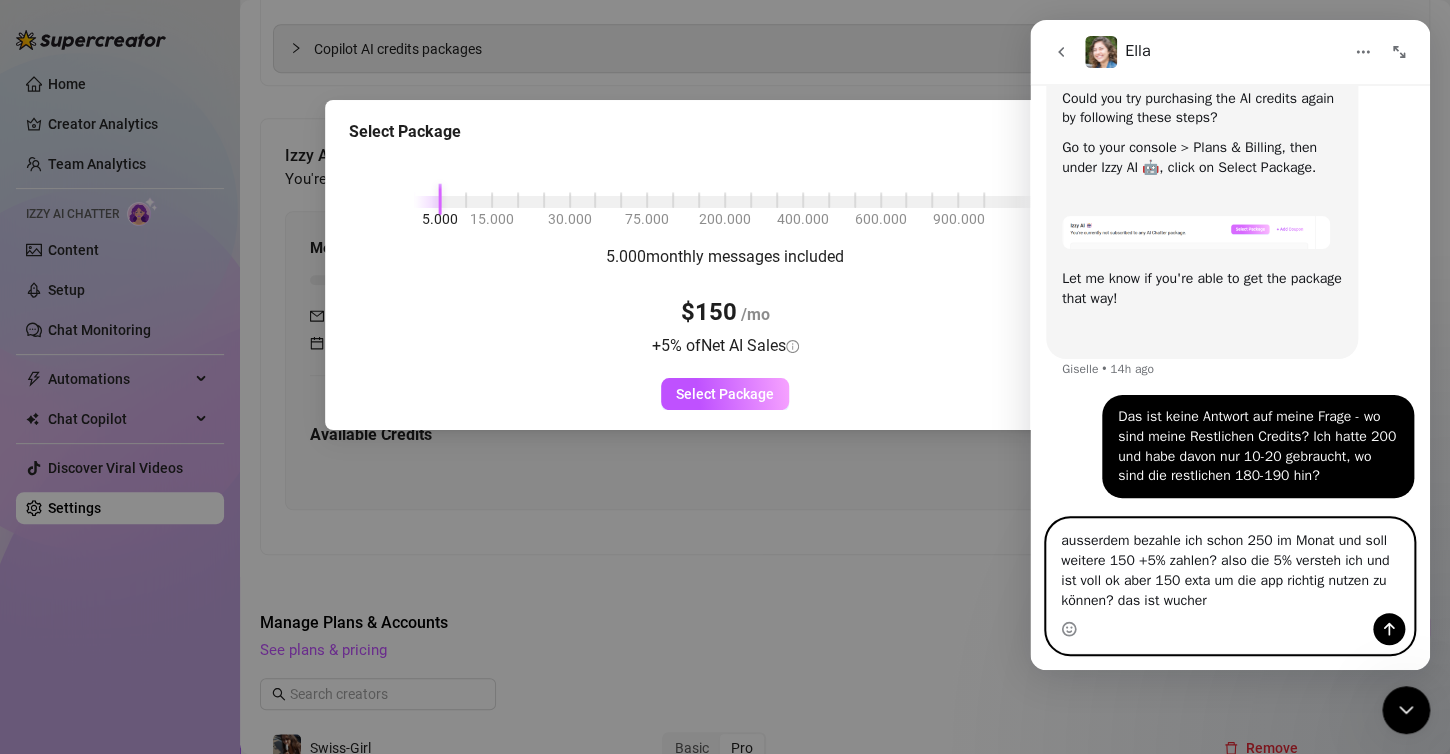 drag, startPoint x: 1245, startPoint y: 534, endPoint x: 1284, endPoint y: 538, distance: 39.20459 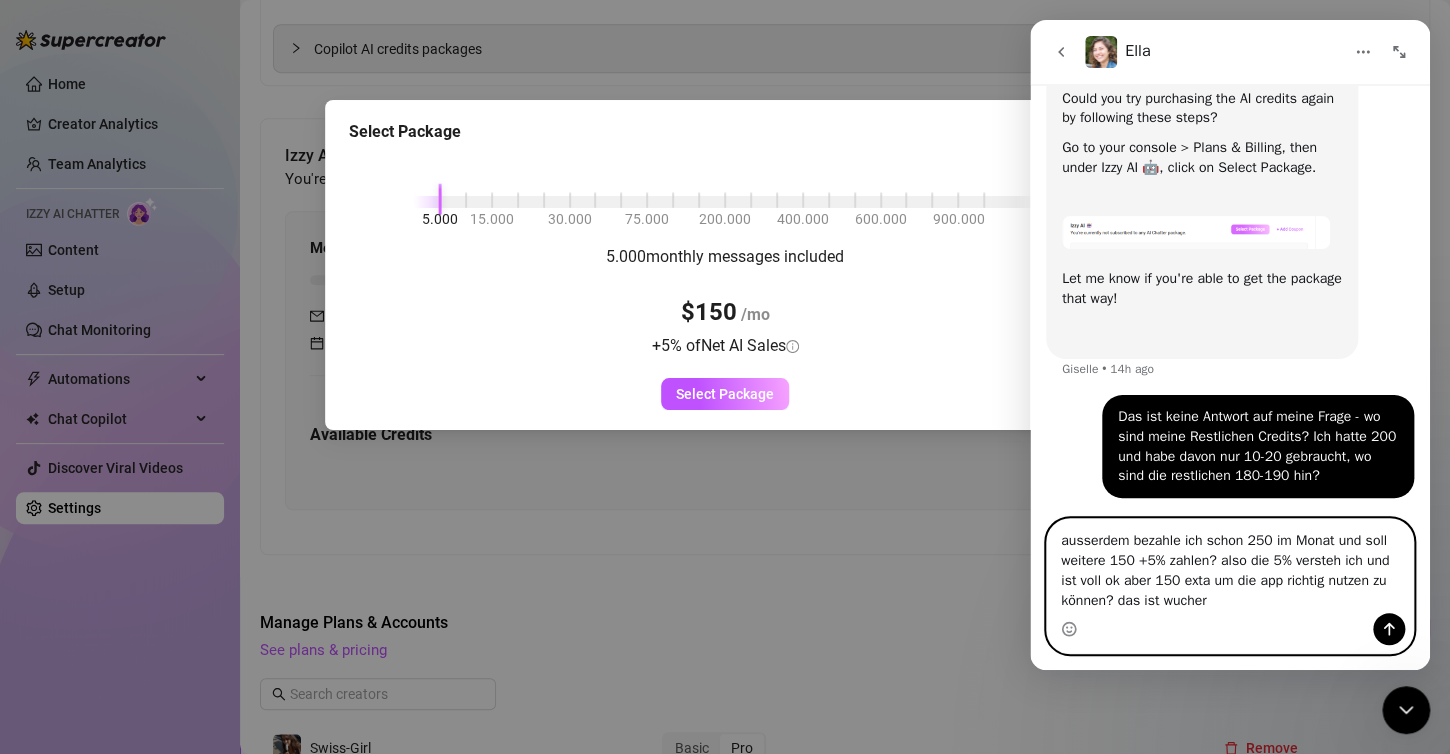 drag, startPoint x: 1092, startPoint y: 582, endPoint x: 1145, endPoint y: 583, distance: 53.009434 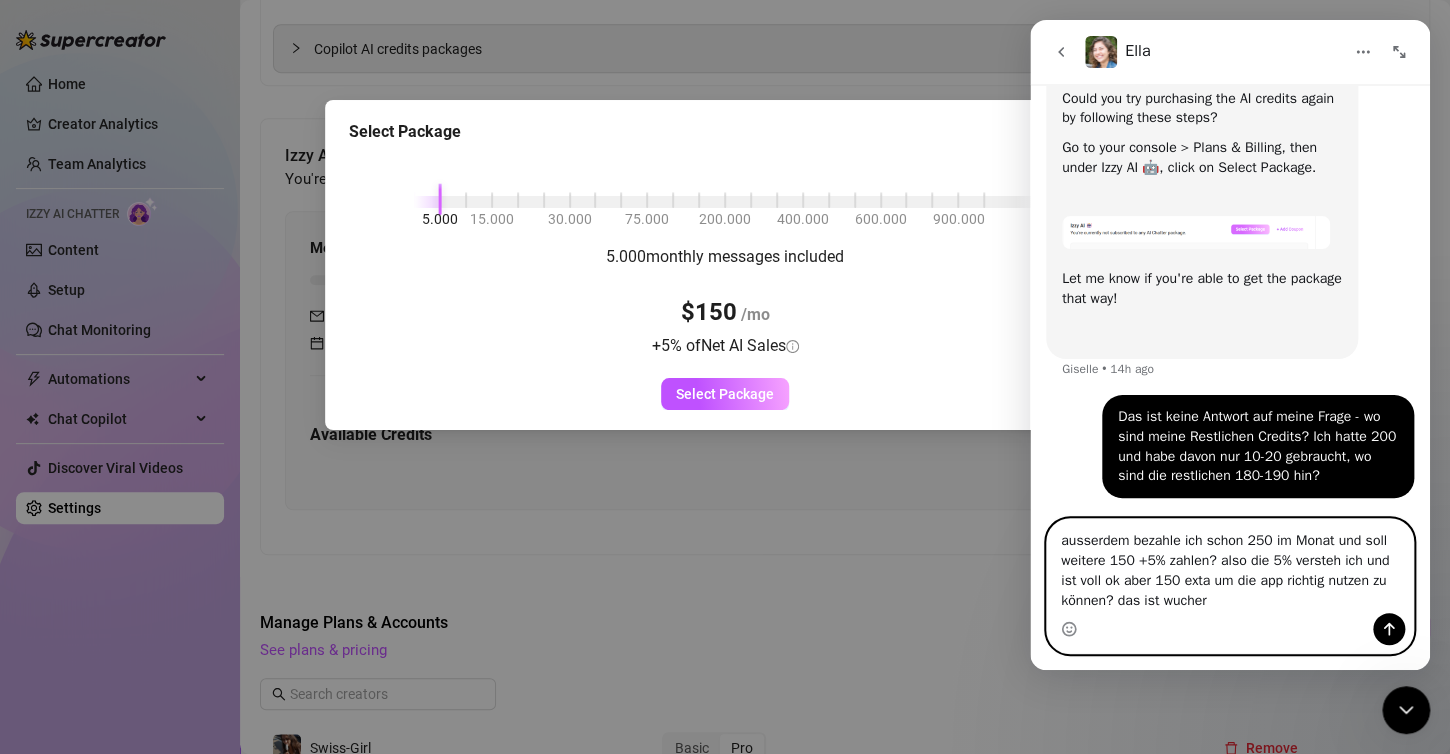 drag, startPoint x: 1138, startPoint y: 582, endPoint x: 1199, endPoint y: 596, distance: 62.58594 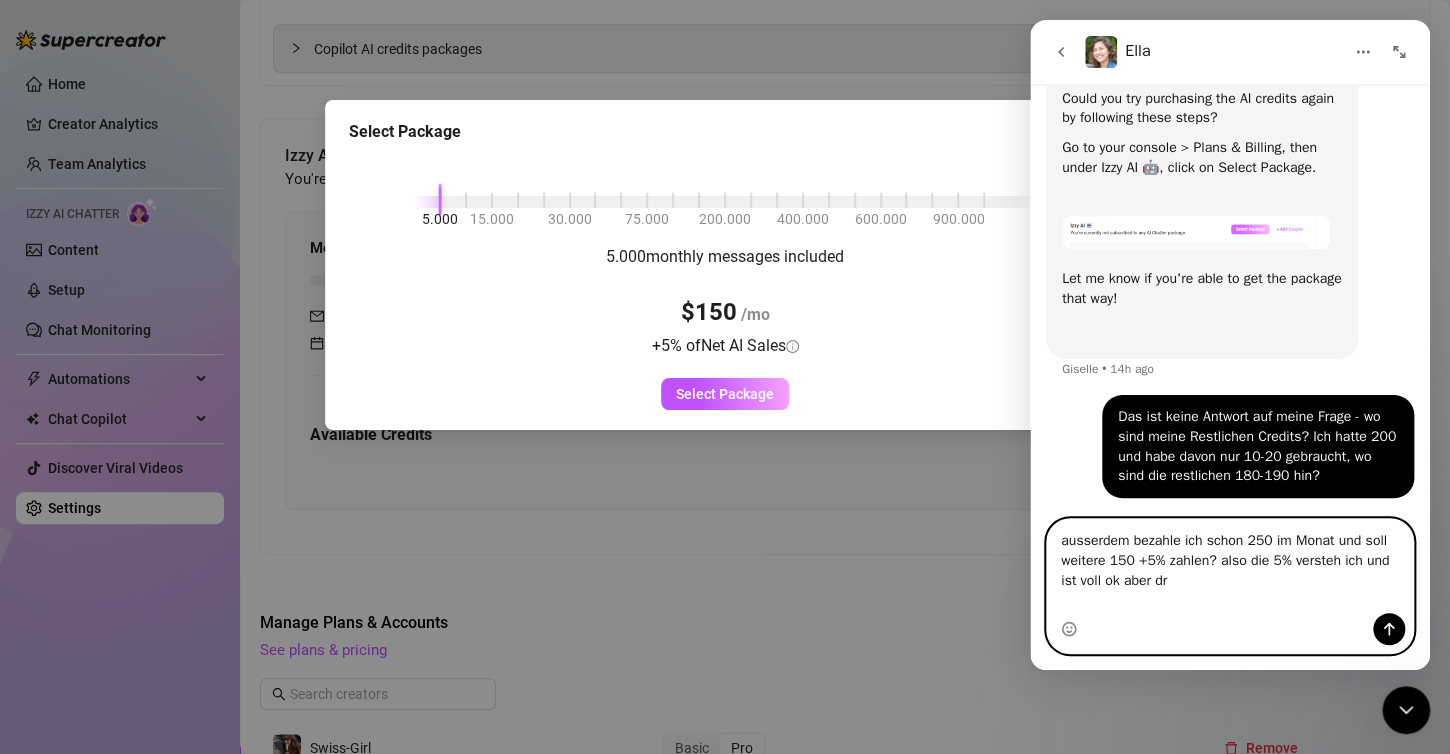 scroll, scrollTop: 1324, scrollLeft: 0, axis: vertical 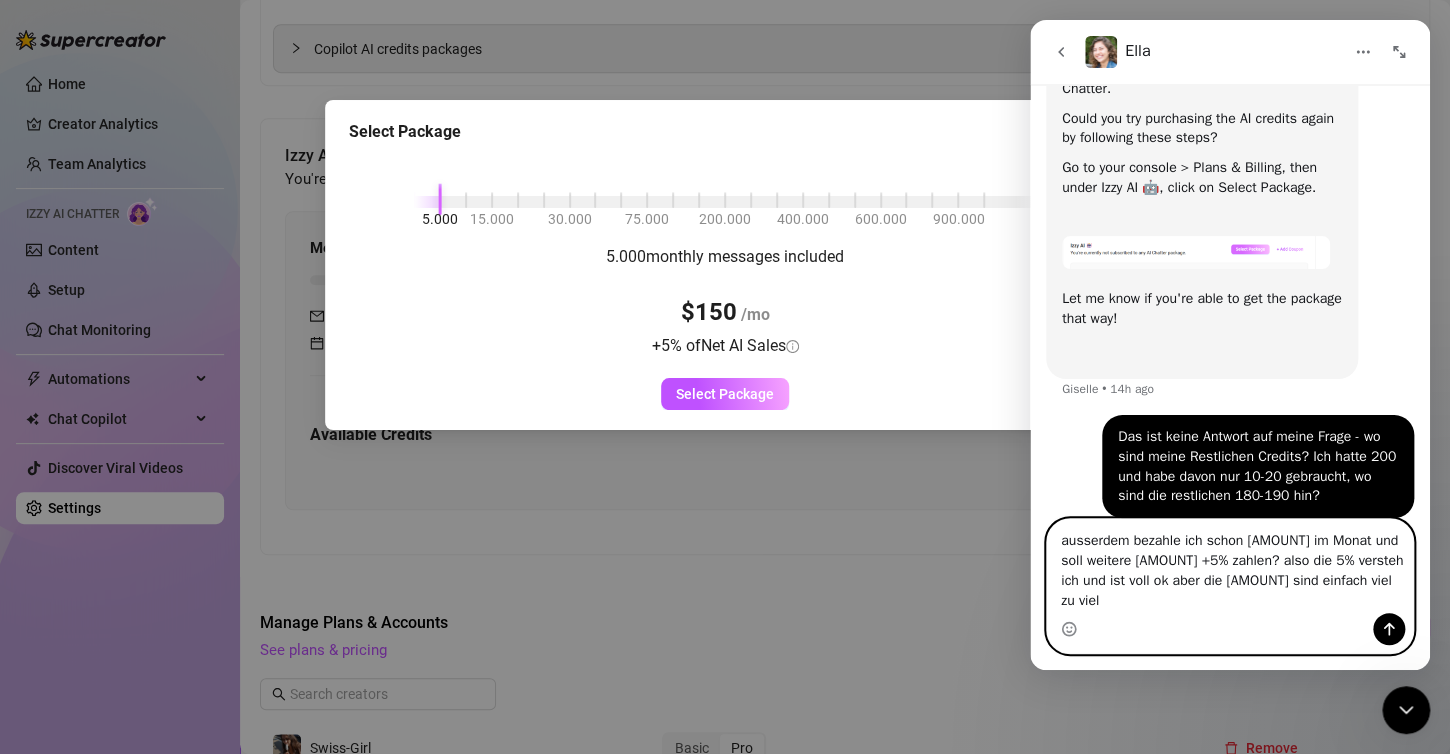 drag, startPoint x: 1112, startPoint y: 588, endPoint x: 1293, endPoint y: 586, distance: 181.01105 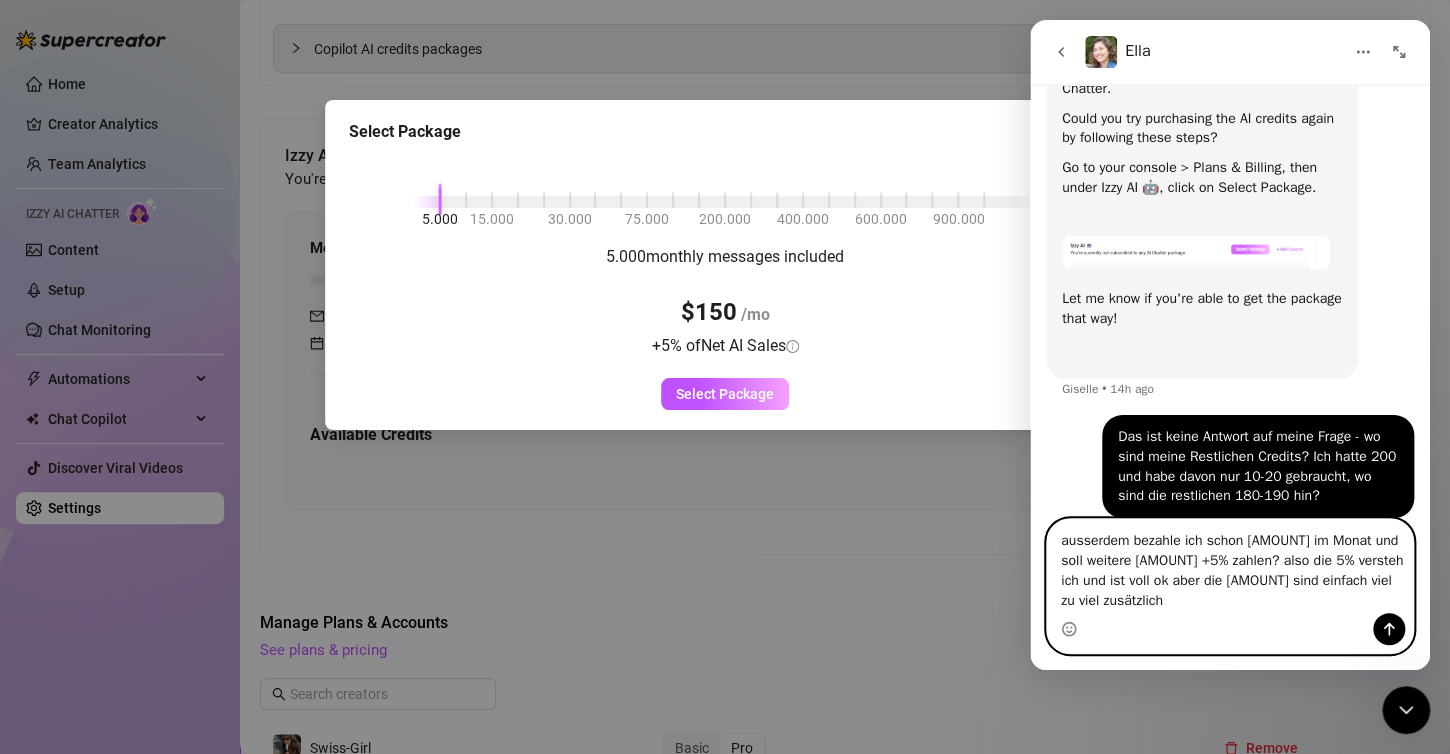 type on "ausserdem bezahle ich schon [AMOUNT] im Monat und soll weitere [AMOUNT] +5% zahlen? also die 5% versteh ich und ist voll ok aber die [AMOUNT] sind einfach viel zu viel zusätzlich" 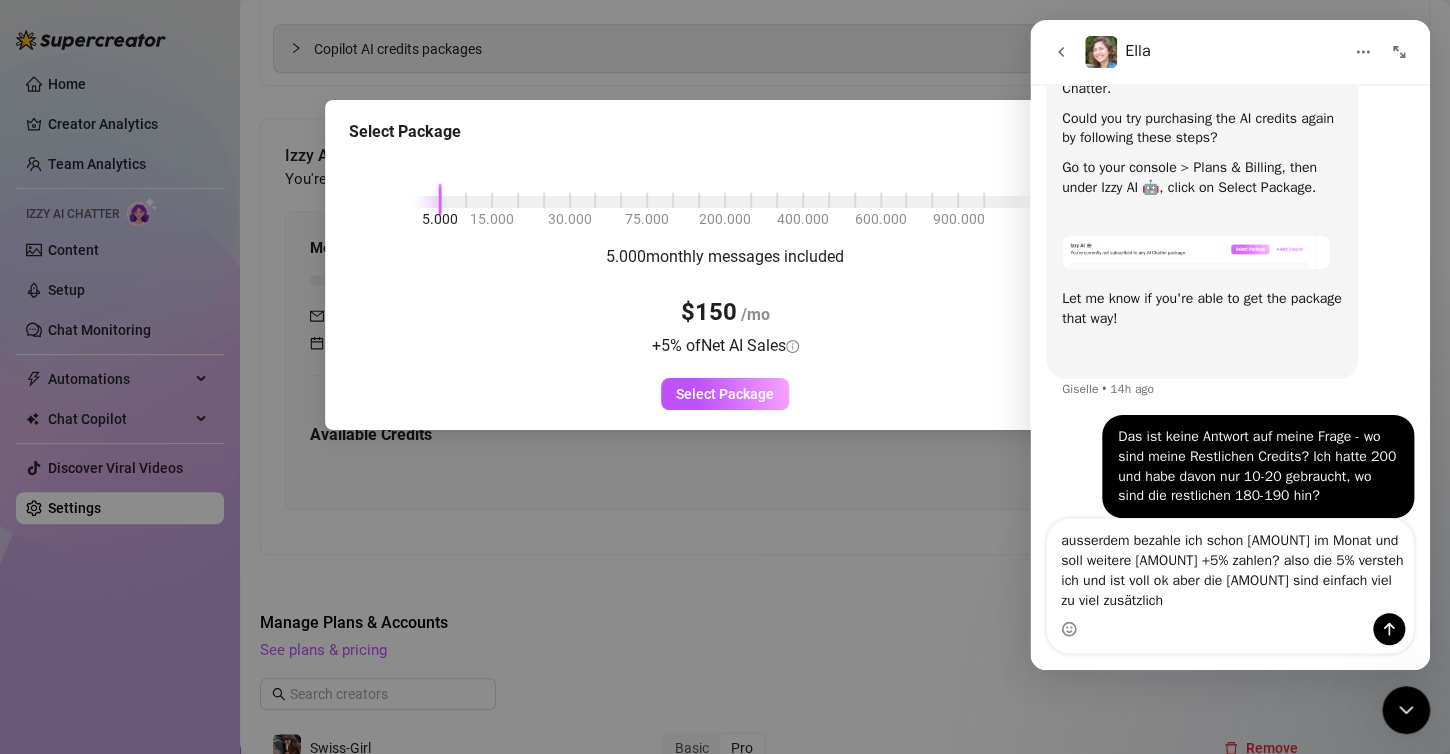 click on "Select Package 5.000 15.000 30.000 75.000 200.000 400.000 600.000 900.000 5.000  monthly messages included $150   /mo   +  5 % of  Net AI Sales  Select Package" at bounding box center (725, 377) 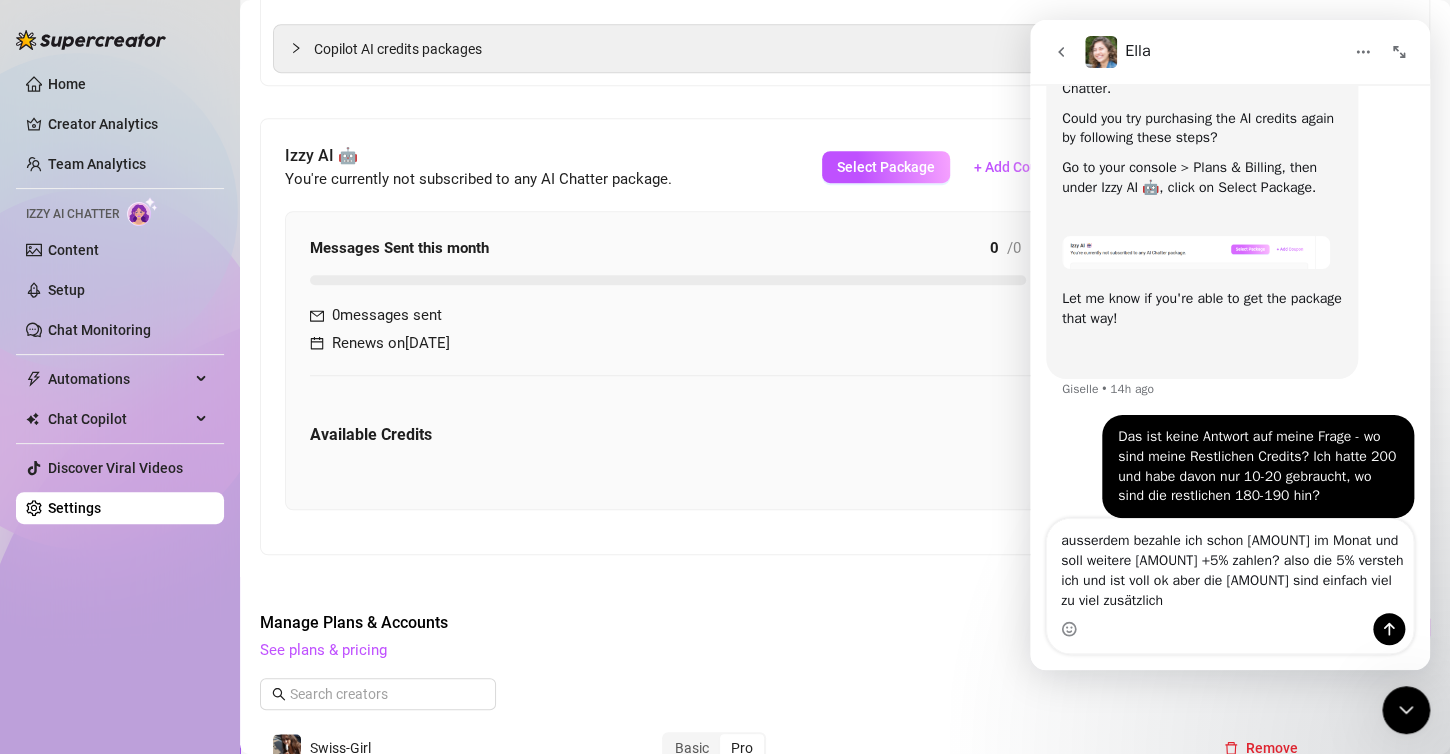 click on "Available Credits" at bounding box center (681, 435) 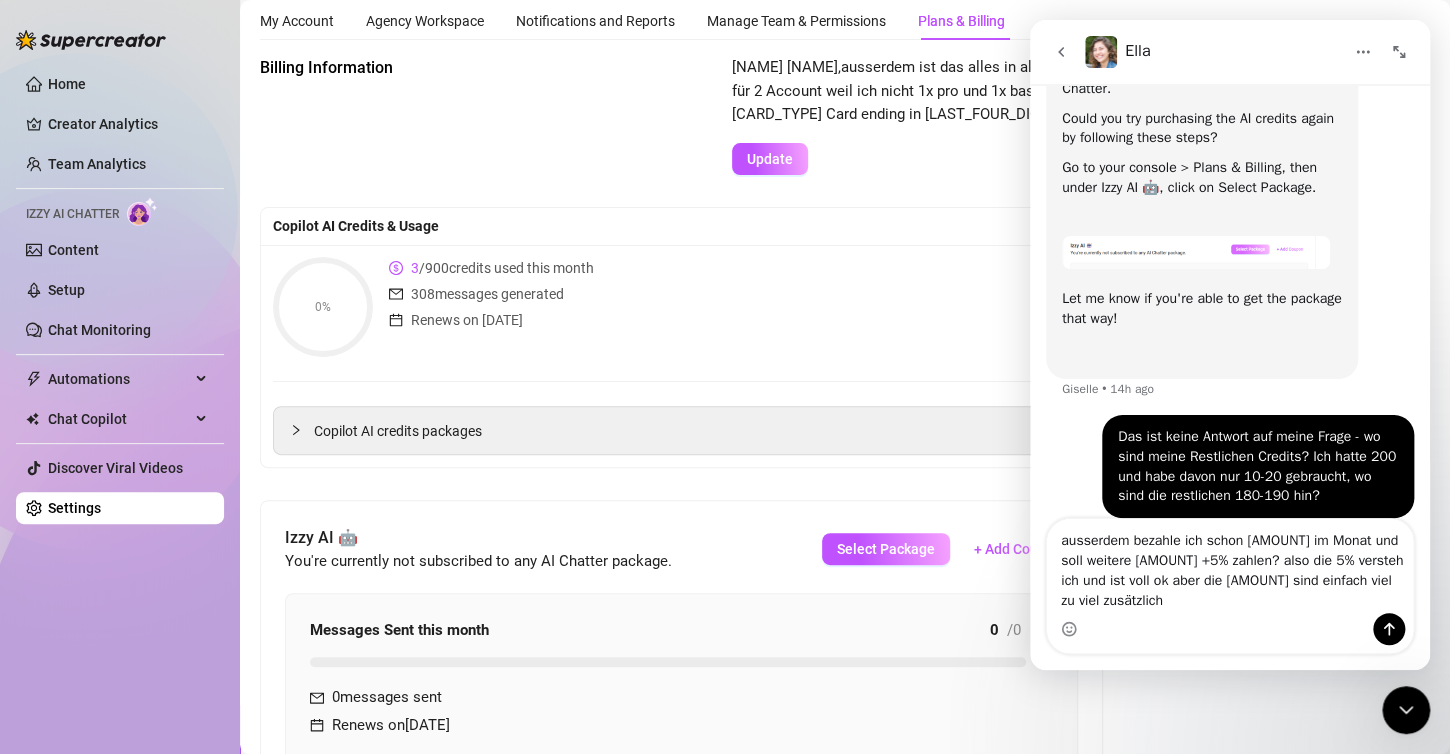 scroll, scrollTop: 0, scrollLeft: 0, axis: both 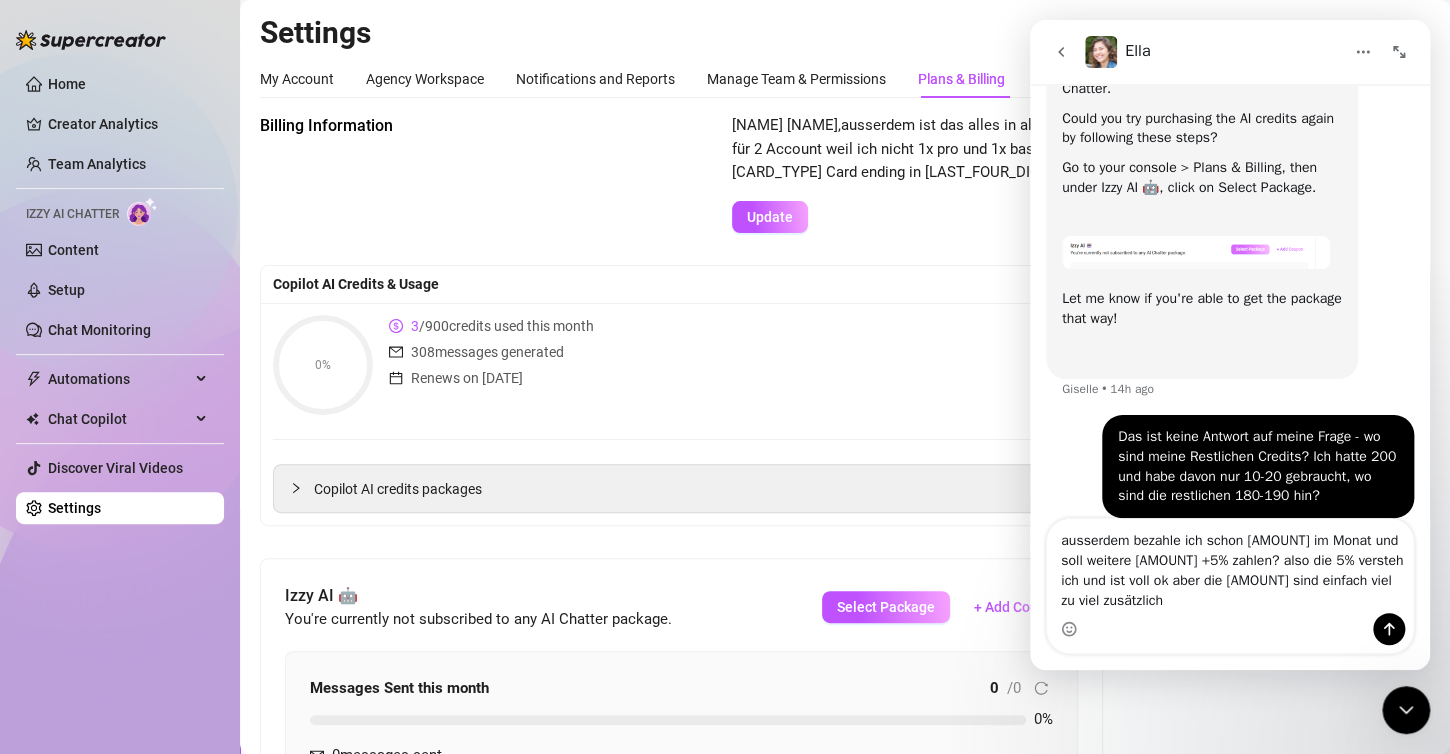 click 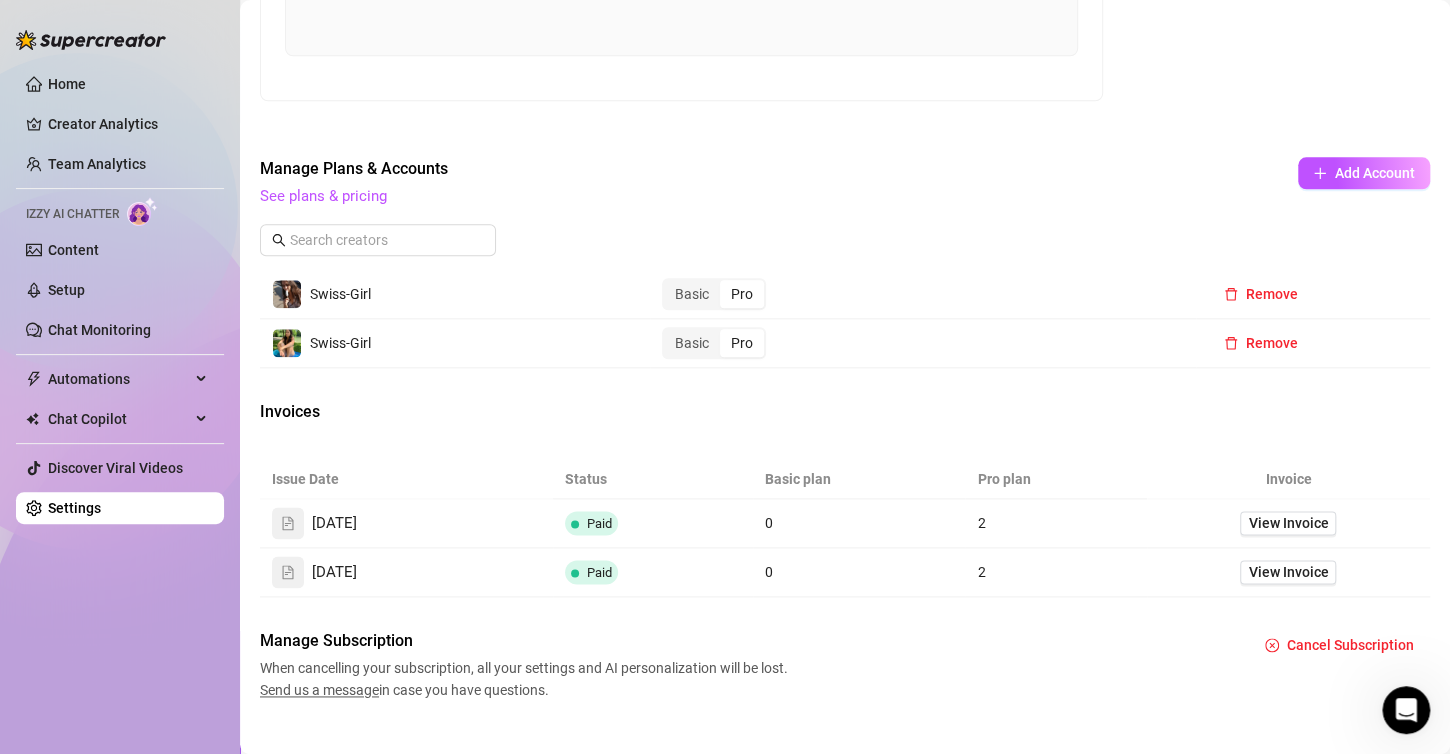 scroll, scrollTop: 898, scrollLeft: 0, axis: vertical 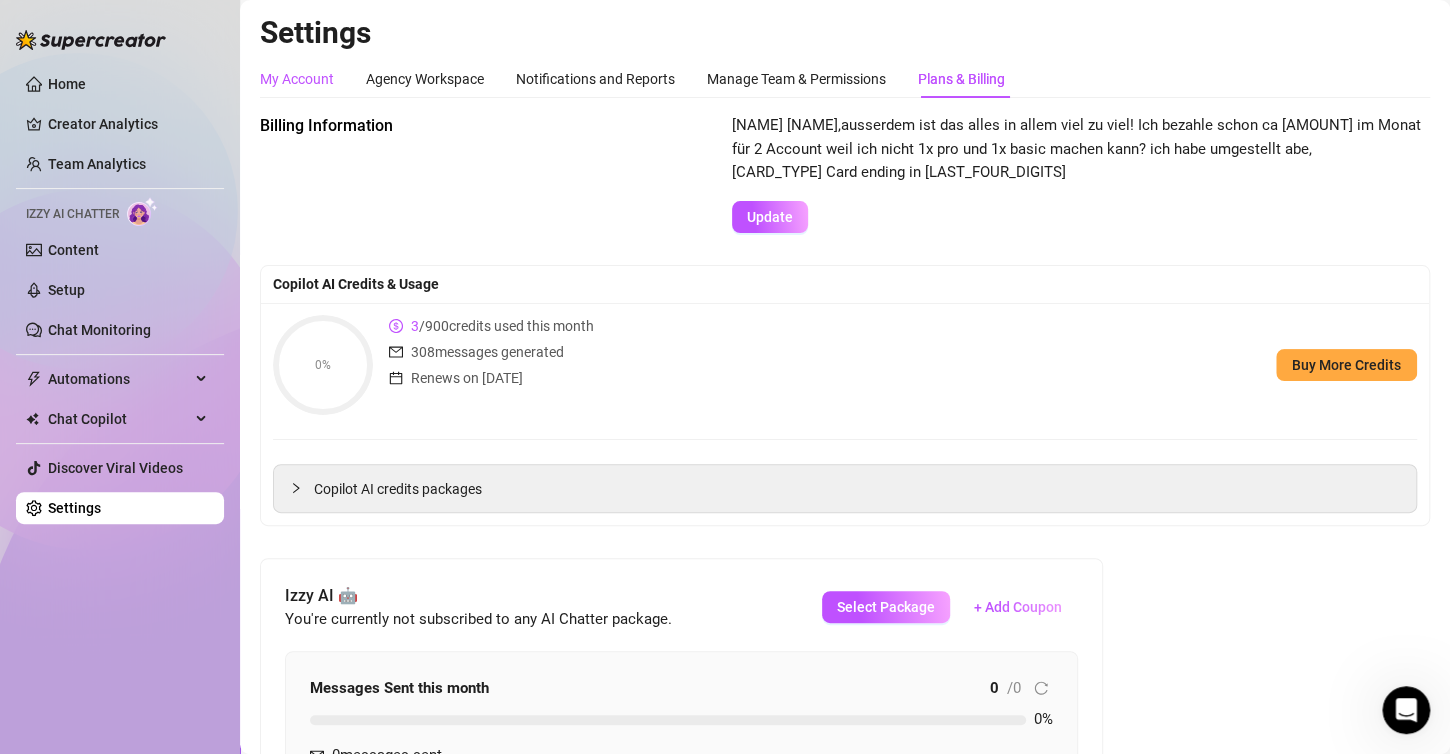 click on "My Account" at bounding box center (297, 79) 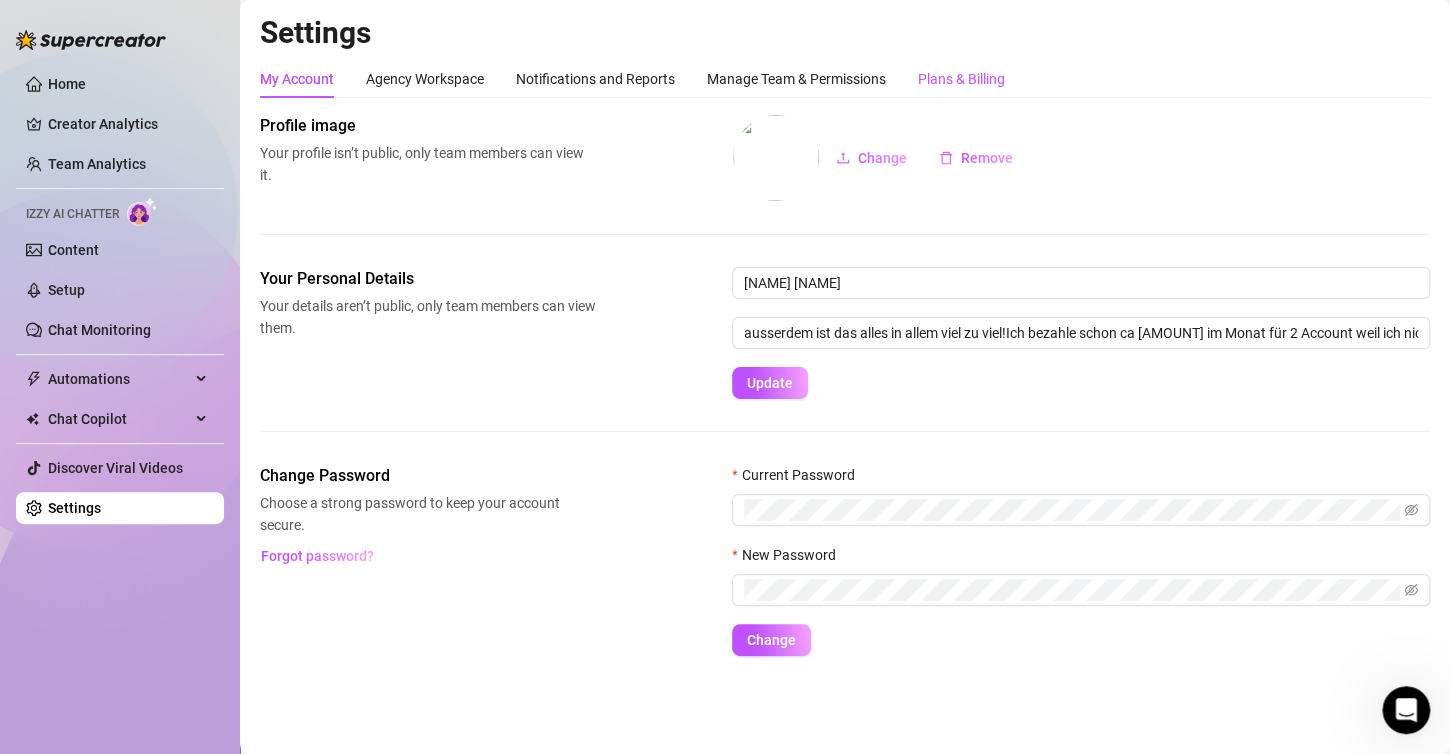 click on "Plans & Billing" at bounding box center (961, 79) 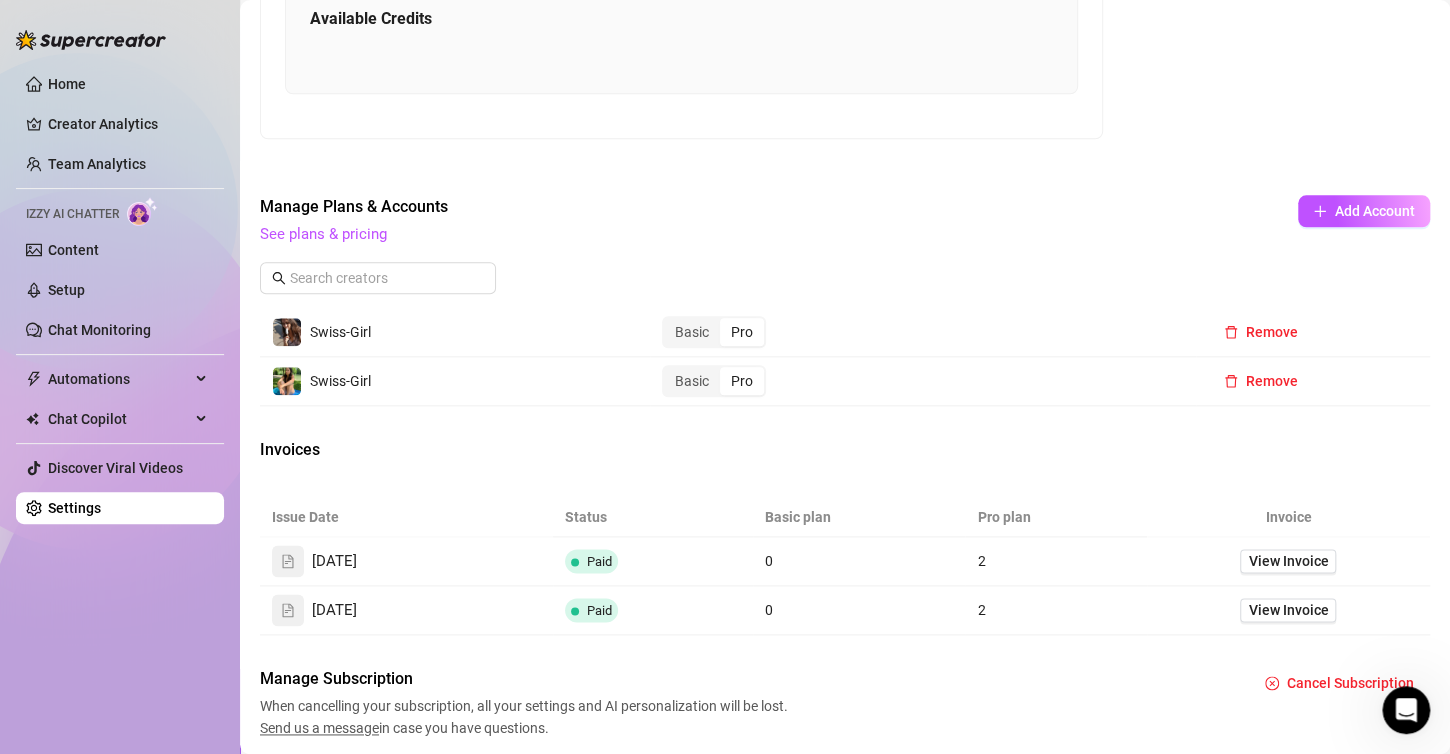scroll, scrollTop: 898, scrollLeft: 0, axis: vertical 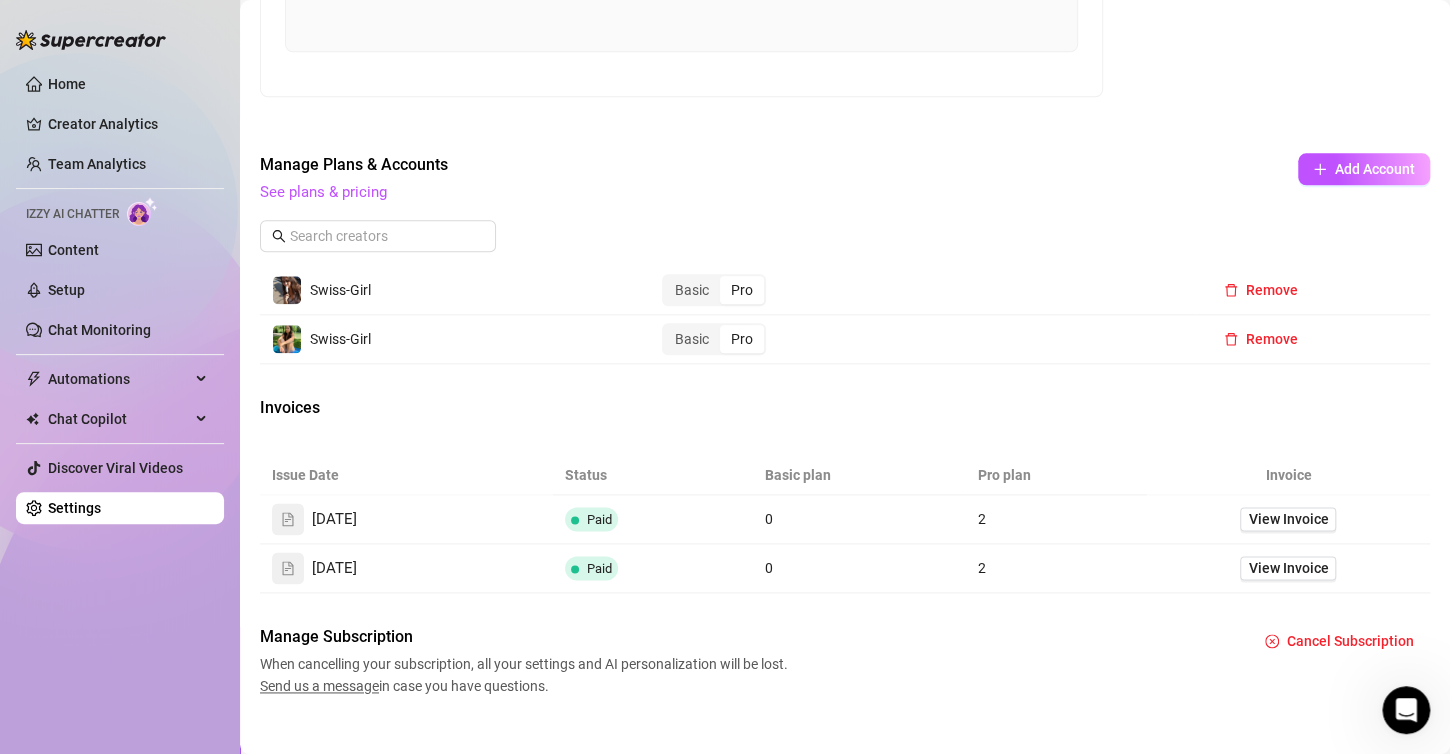 click 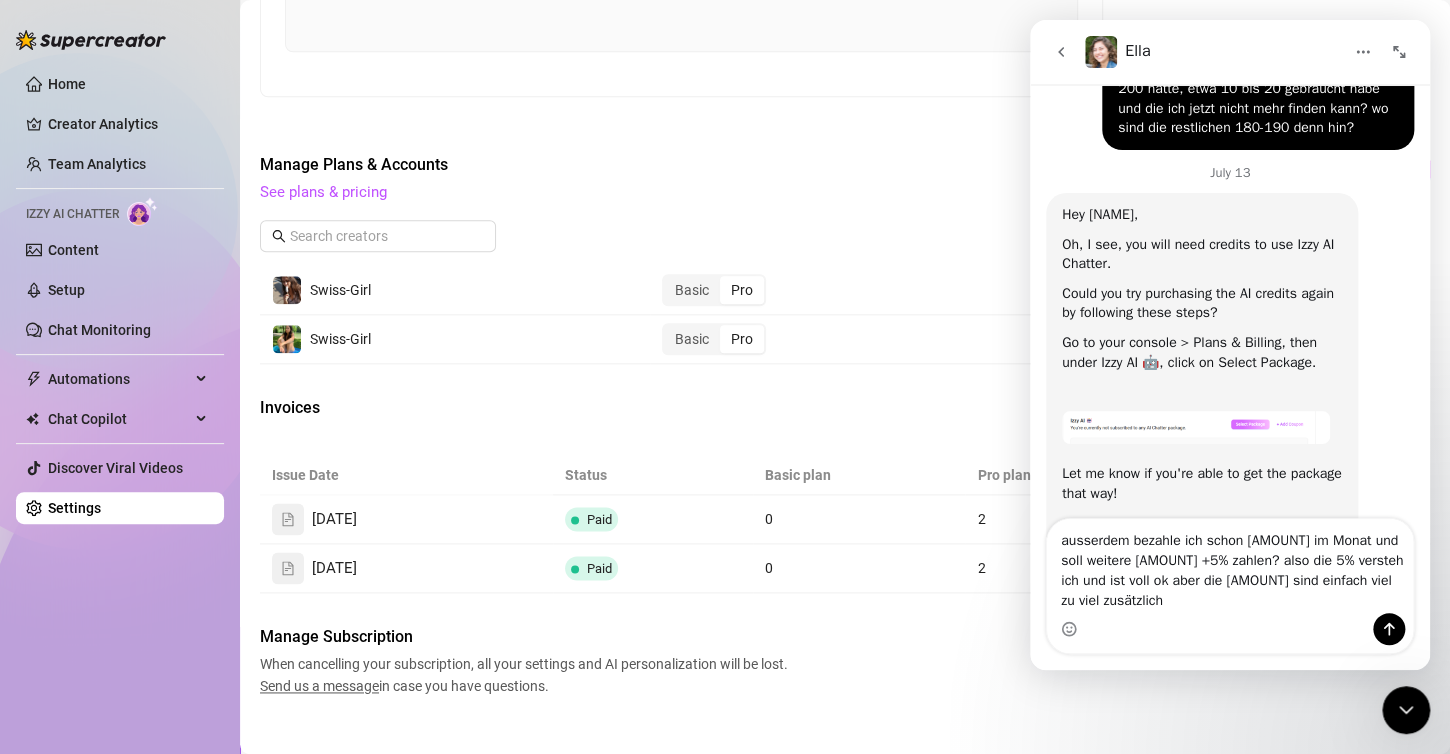 scroll, scrollTop: 1324, scrollLeft: 0, axis: vertical 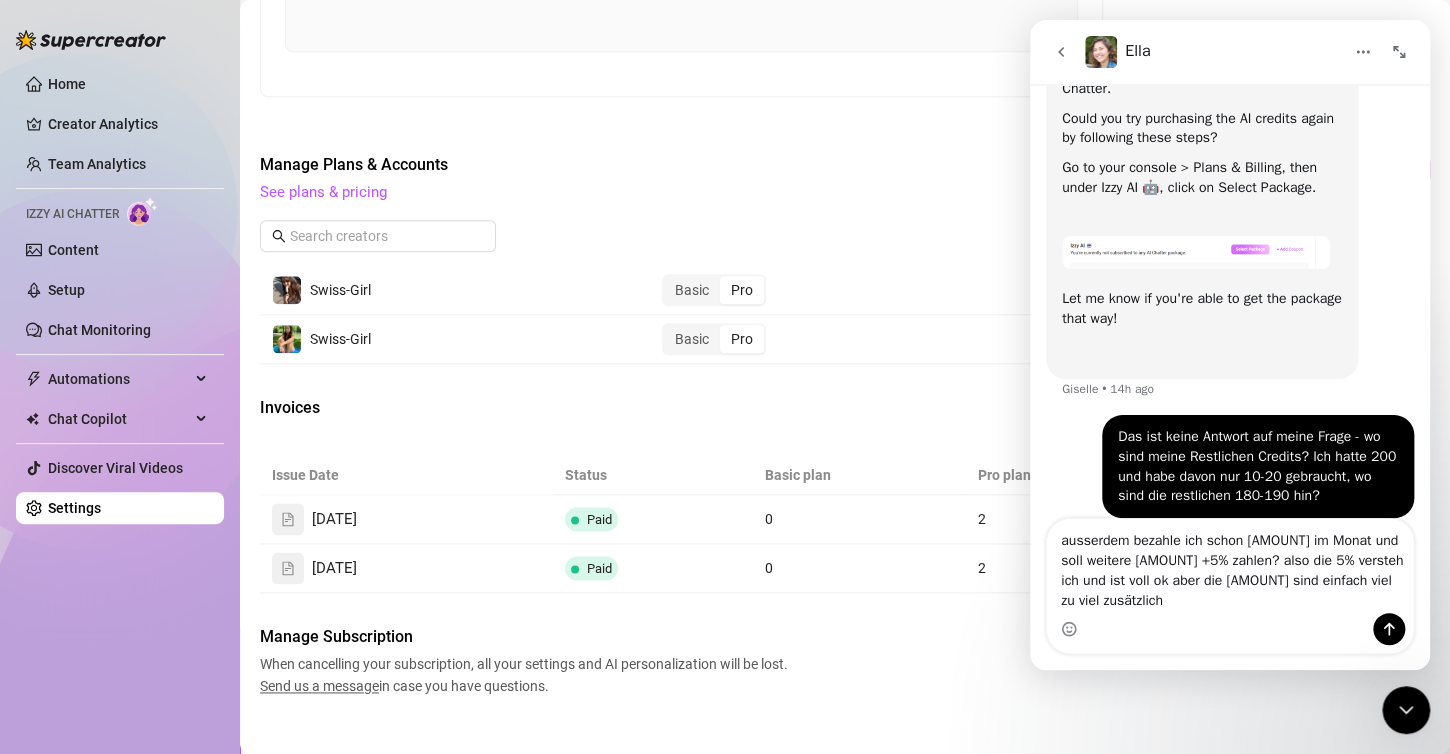 drag, startPoint x: 1061, startPoint y: 564, endPoint x: 1158, endPoint y: 628, distance: 116.21101 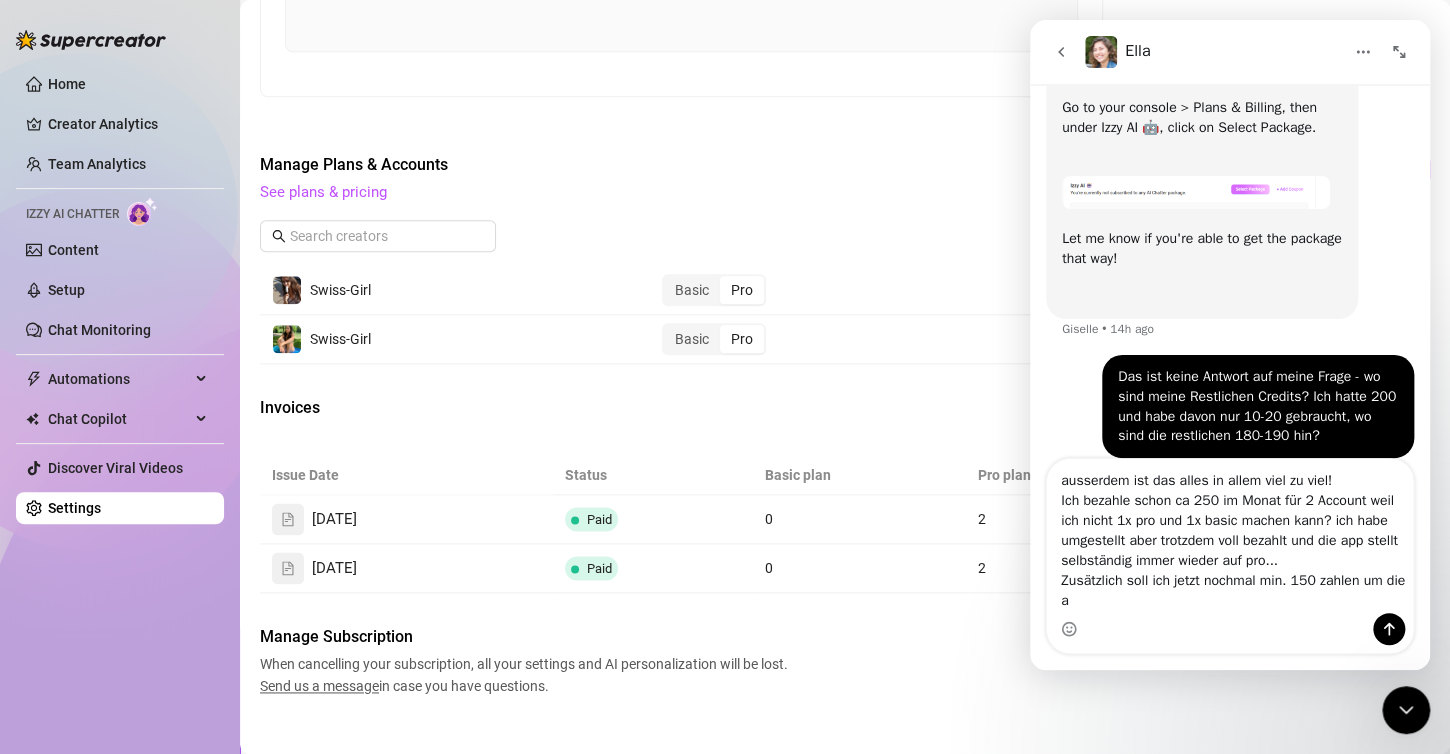 scroll, scrollTop: 1404, scrollLeft: 0, axis: vertical 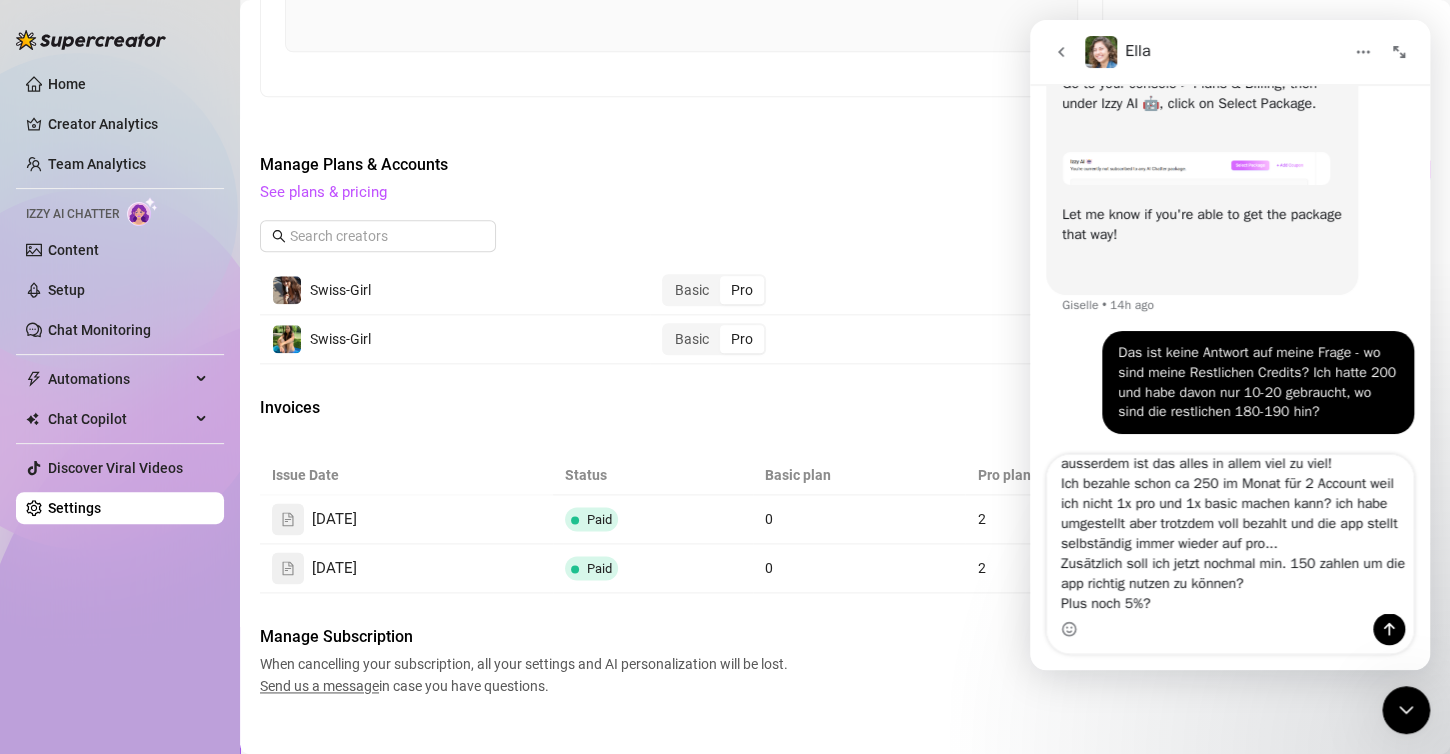 drag, startPoint x: 1329, startPoint y: 528, endPoint x: 1306, endPoint y: 528, distance: 23 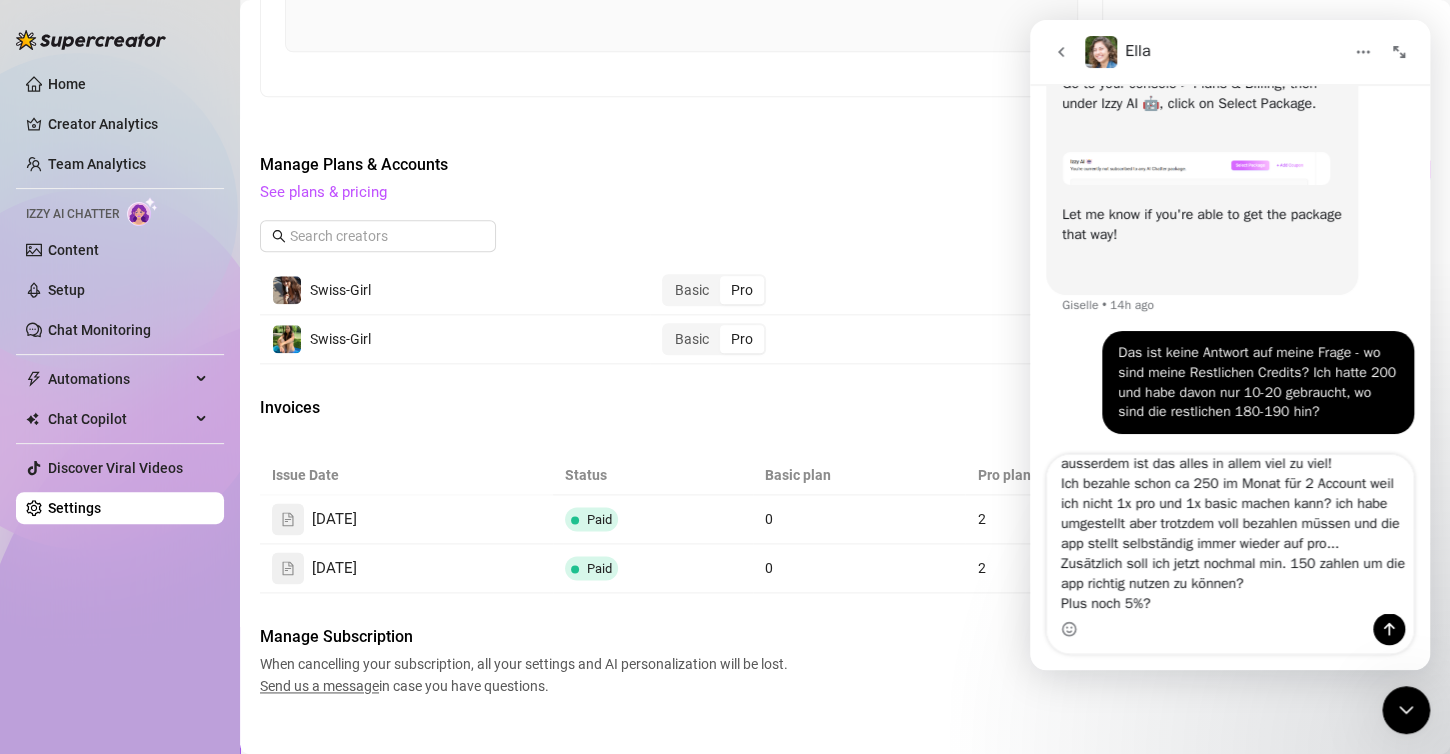 scroll, scrollTop: 0, scrollLeft: 0, axis: both 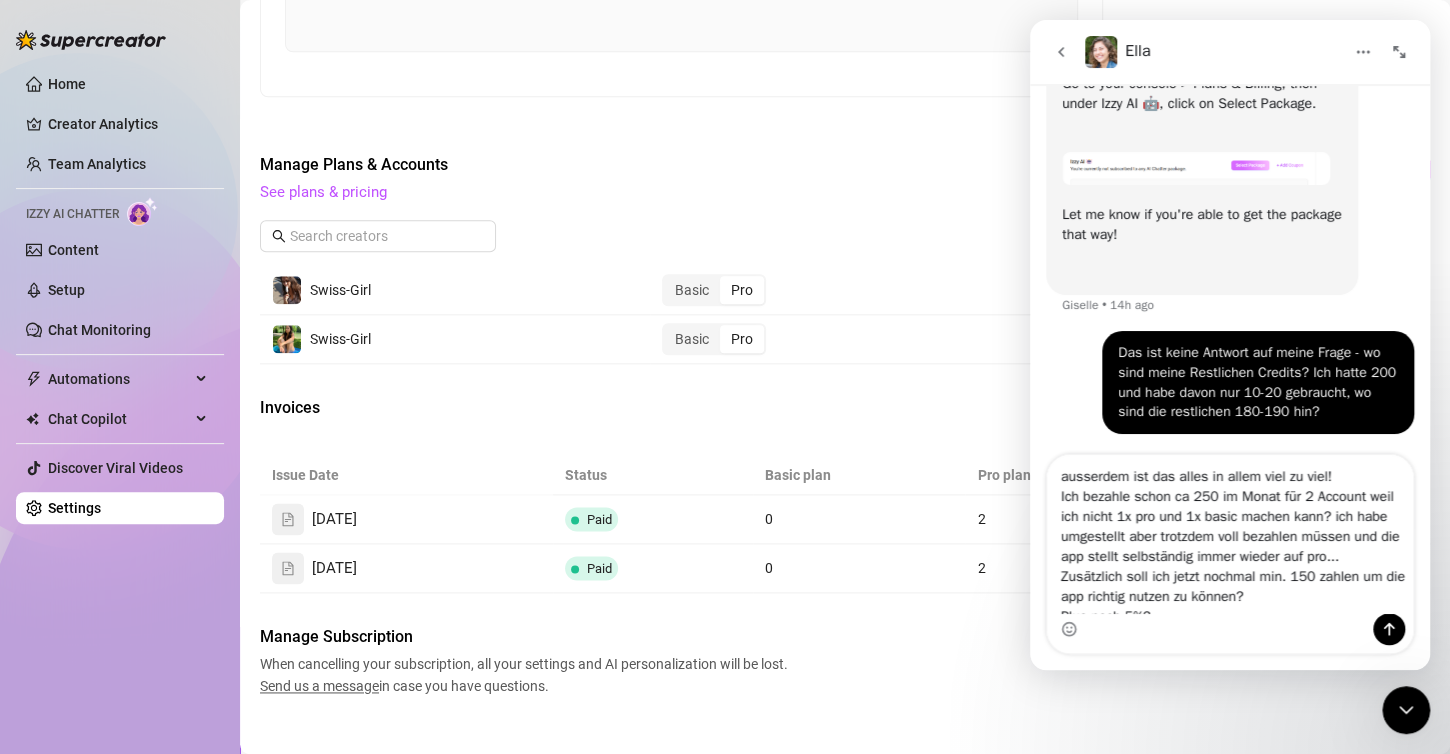 drag, startPoint x: 1156, startPoint y: 464, endPoint x: 1366, endPoint y: 485, distance: 211.0474 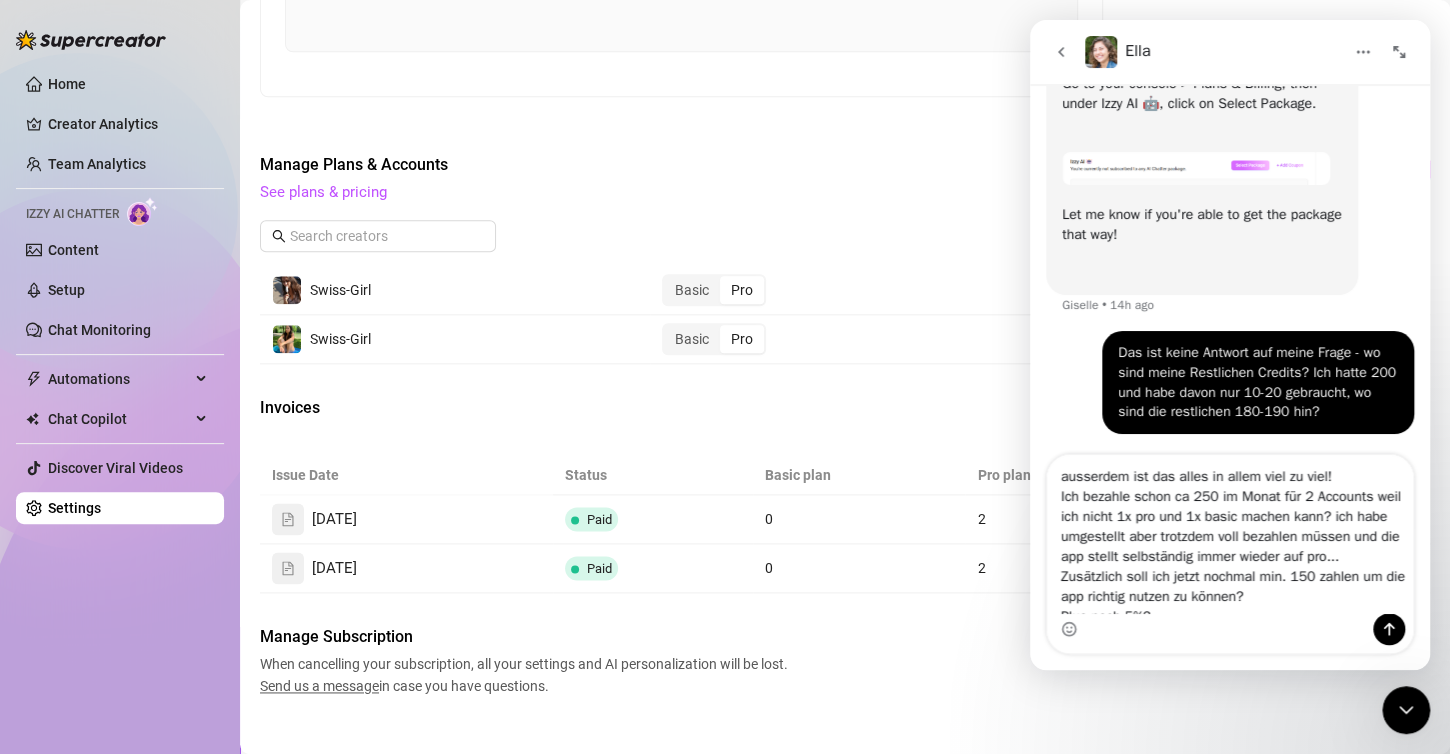 drag, startPoint x: 1077, startPoint y: 516, endPoint x: 1305, endPoint y: 515, distance: 228.0022 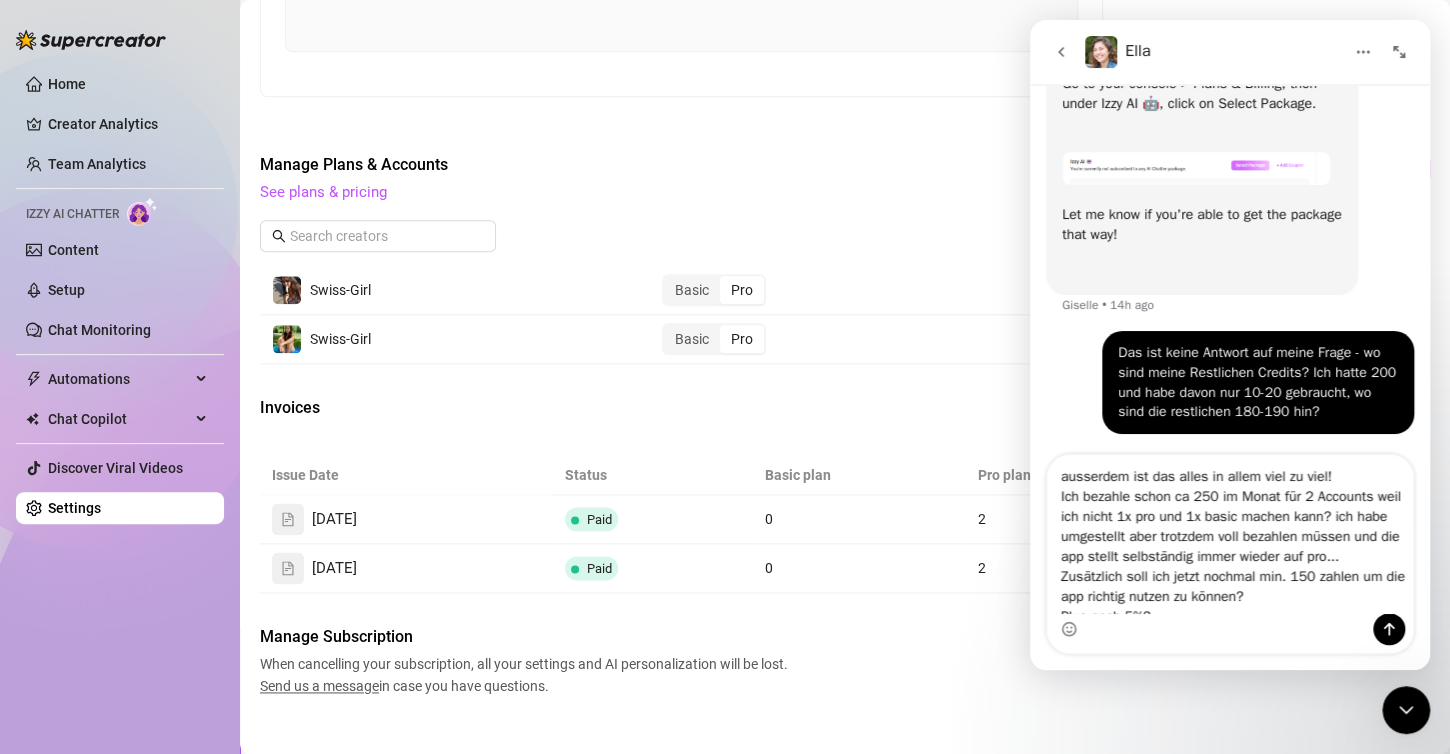 click on "ausserdem ist das alles in allem viel zu viel!
Ich bezahle schon ca 250 im Monat für 2 Accounts weil ich nicht 1x pro und 1x basic machen kann? ich habe umgestellt aber trotzdem voll bezahlen müssen und die app stellt selbständig immer wieder auf pro...
Zusätzlich soll ich jetzt nochmal min. 150 zahlen um die app richtig nutzen zu können?
Plus noch 5%?" at bounding box center (1230, 534) 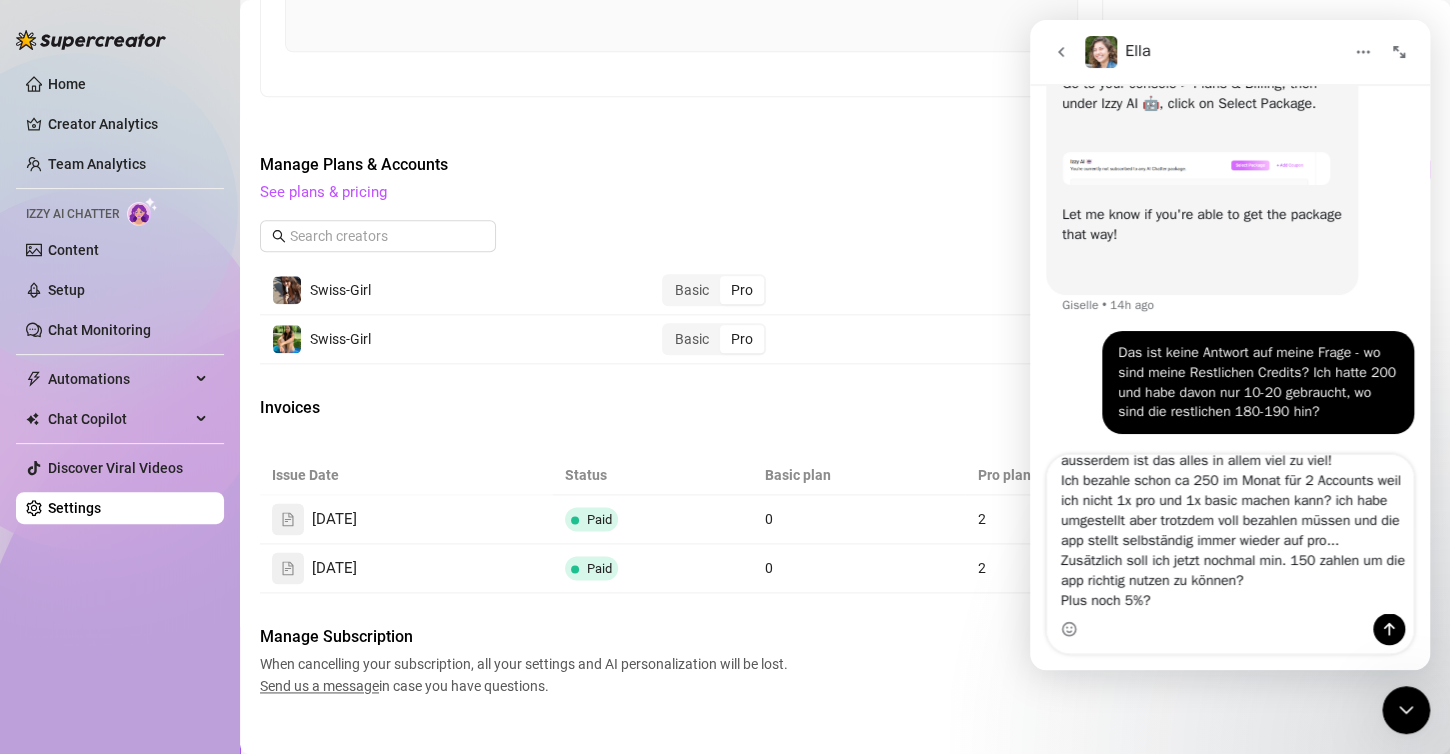 scroll, scrollTop: 36, scrollLeft: 0, axis: vertical 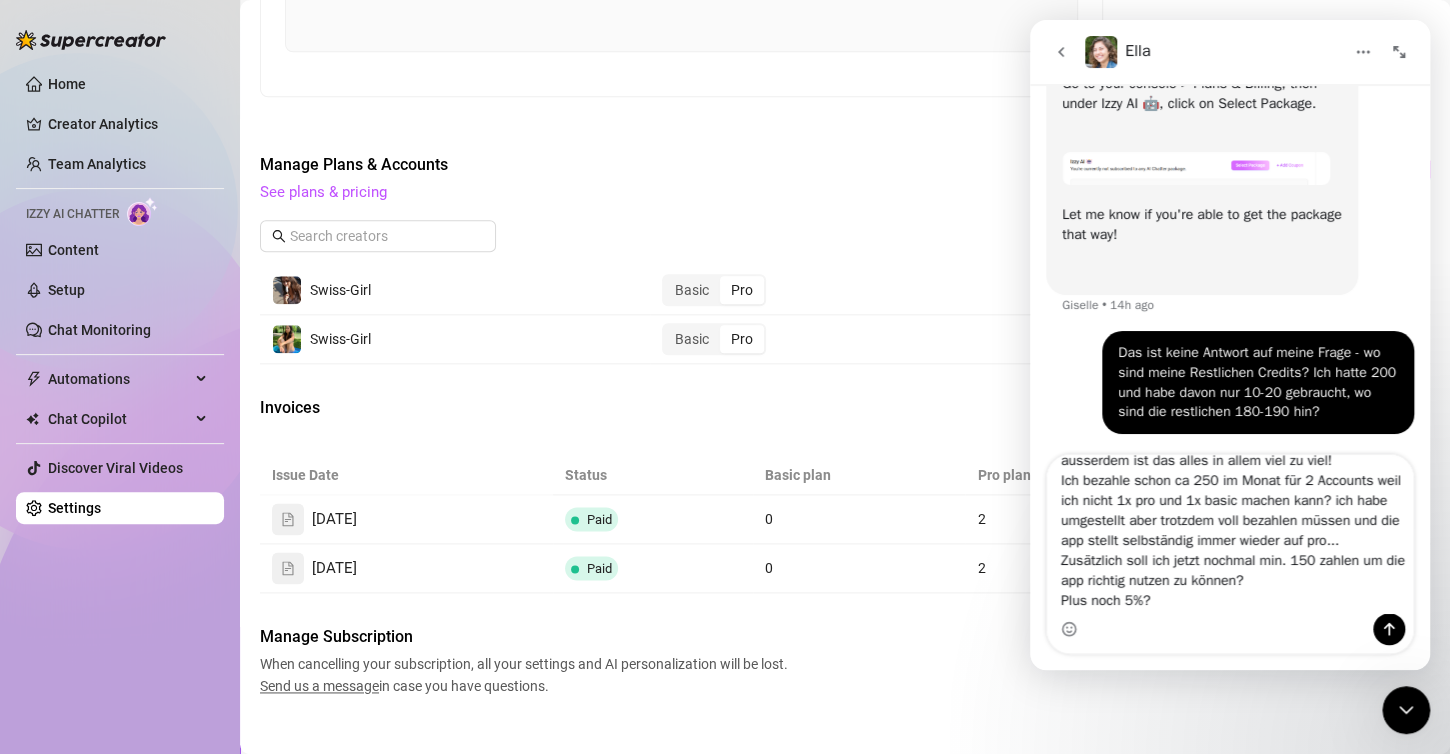 drag, startPoint x: 1133, startPoint y: 571, endPoint x: 1229, endPoint y: 568, distance: 96.04687 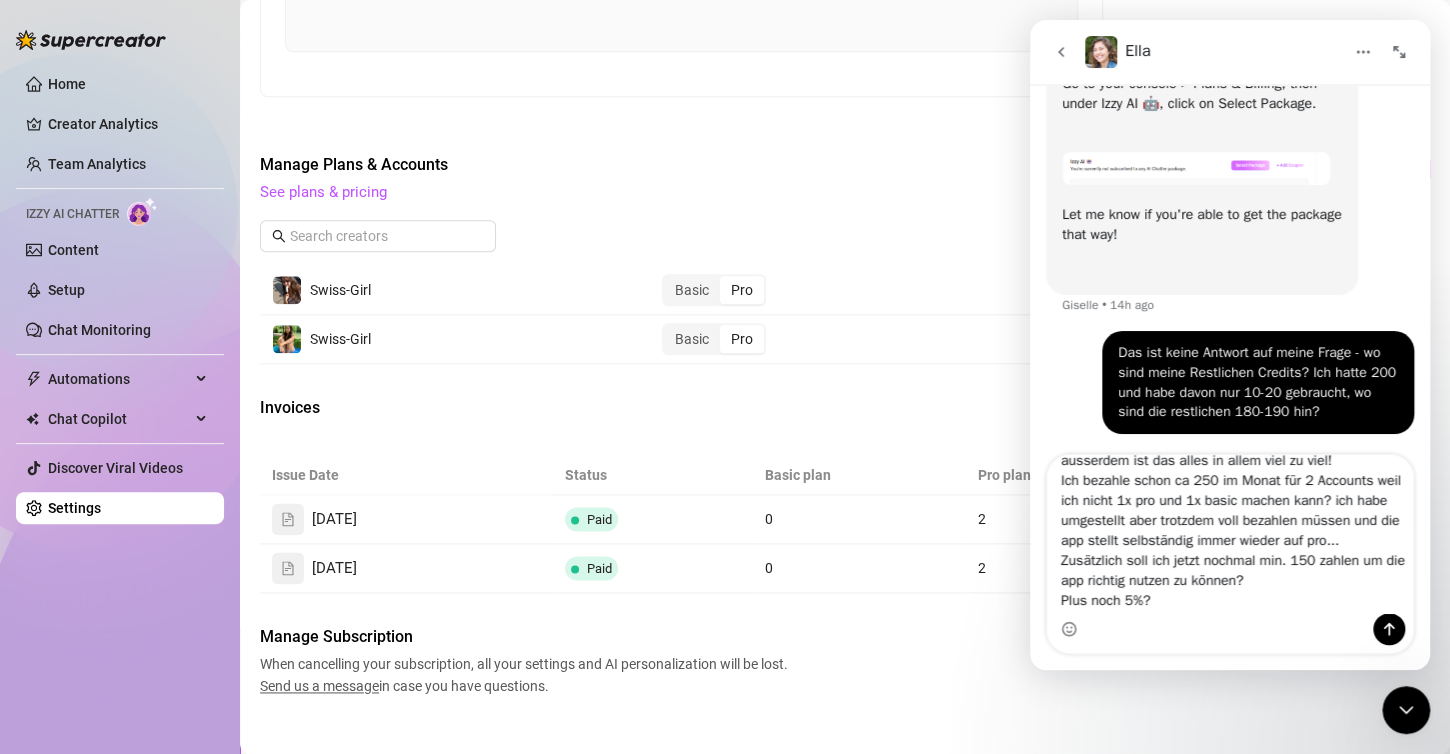 drag, startPoint x: 1124, startPoint y: 583, endPoint x: 1302, endPoint y: 576, distance: 178.13759 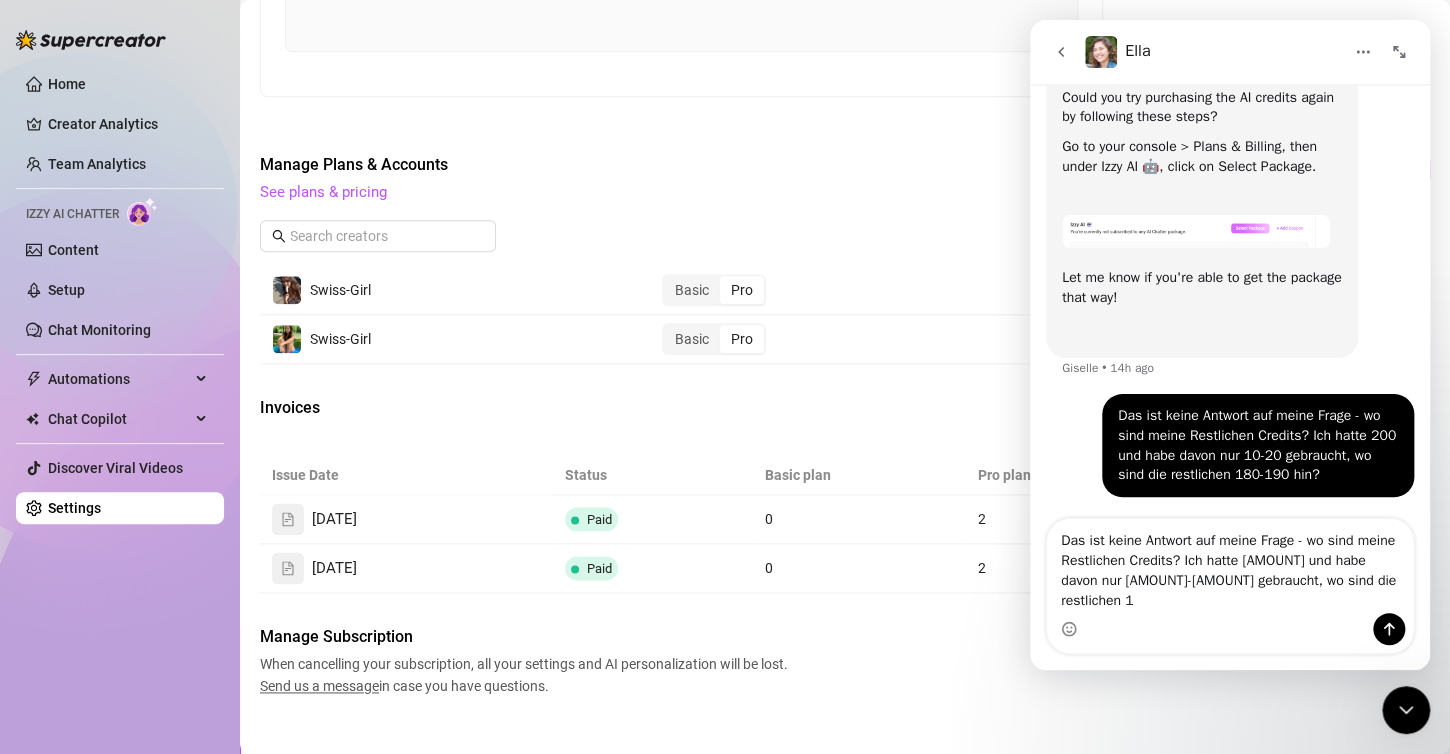 type on "ausserdem ist das alles in allem viel zu viel!
Ich bezahle schon ca 250 im Monat für 2 Accounts weil ich nicht 1x pro und 1x basic machen kann? ich habe umgestellt aber trotzdem voll bezahlen müssen und die app stellt selbständig immer wieder auf pro...
Zusätzlich soll ich jetzt nochmal min. 150 zahlen um die app richtig nutzen zu können? Trotz PRO?
Plus noch 5%?" 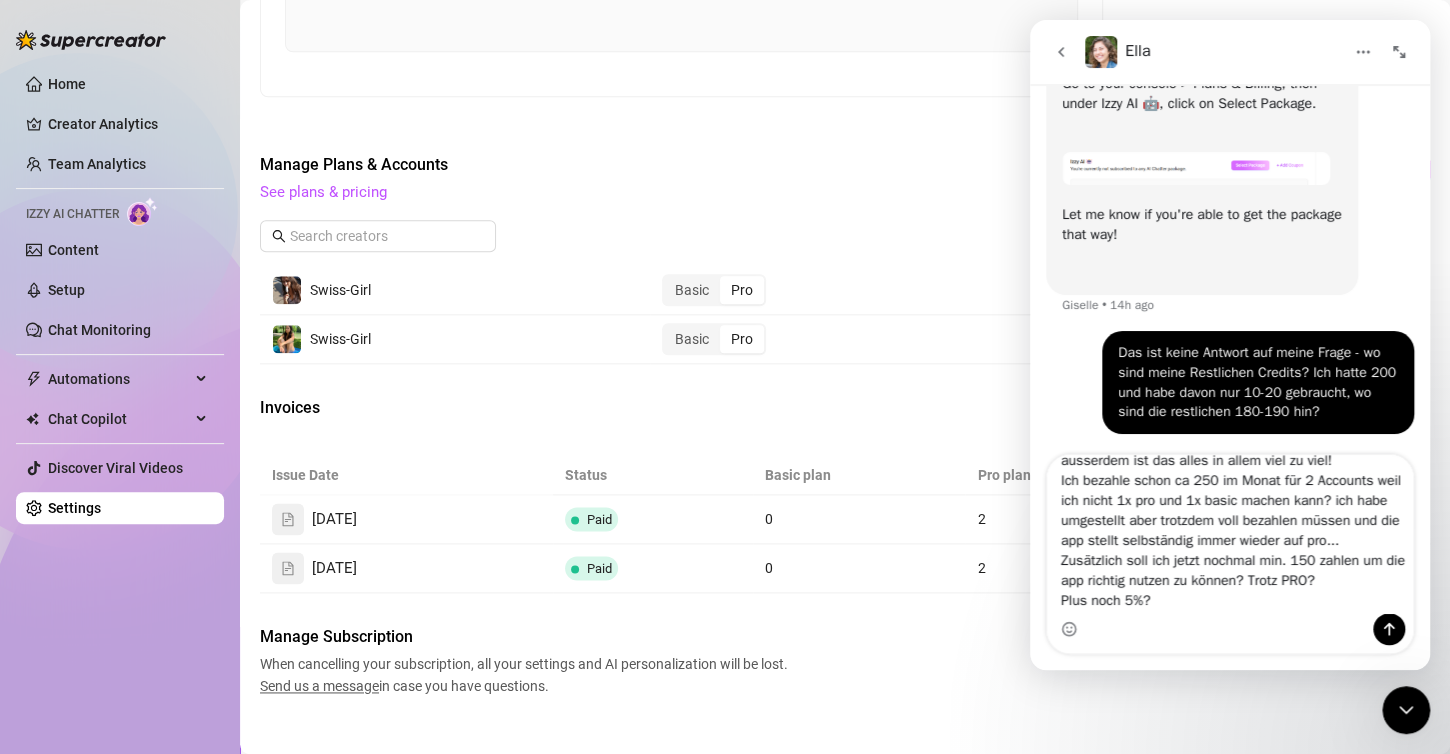 click on "ausserdem ist das alles in allem viel zu viel!
Ich bezahle schon ca 250 im Monat für 2 Accounts weil ich nicht 1x pro und 1x basic machen kann? ich habe umgestellt aber trotzdem voll bezahlen müssen und die app stellt selbständig immer wieder auf pro...
Zusätzlich soll ich jetzt nochmal min. 150 zahlen um die app richtig nutzen zu können? Trotz PRO?
Plus noch 5%?" at bounding box center (1230, 534) 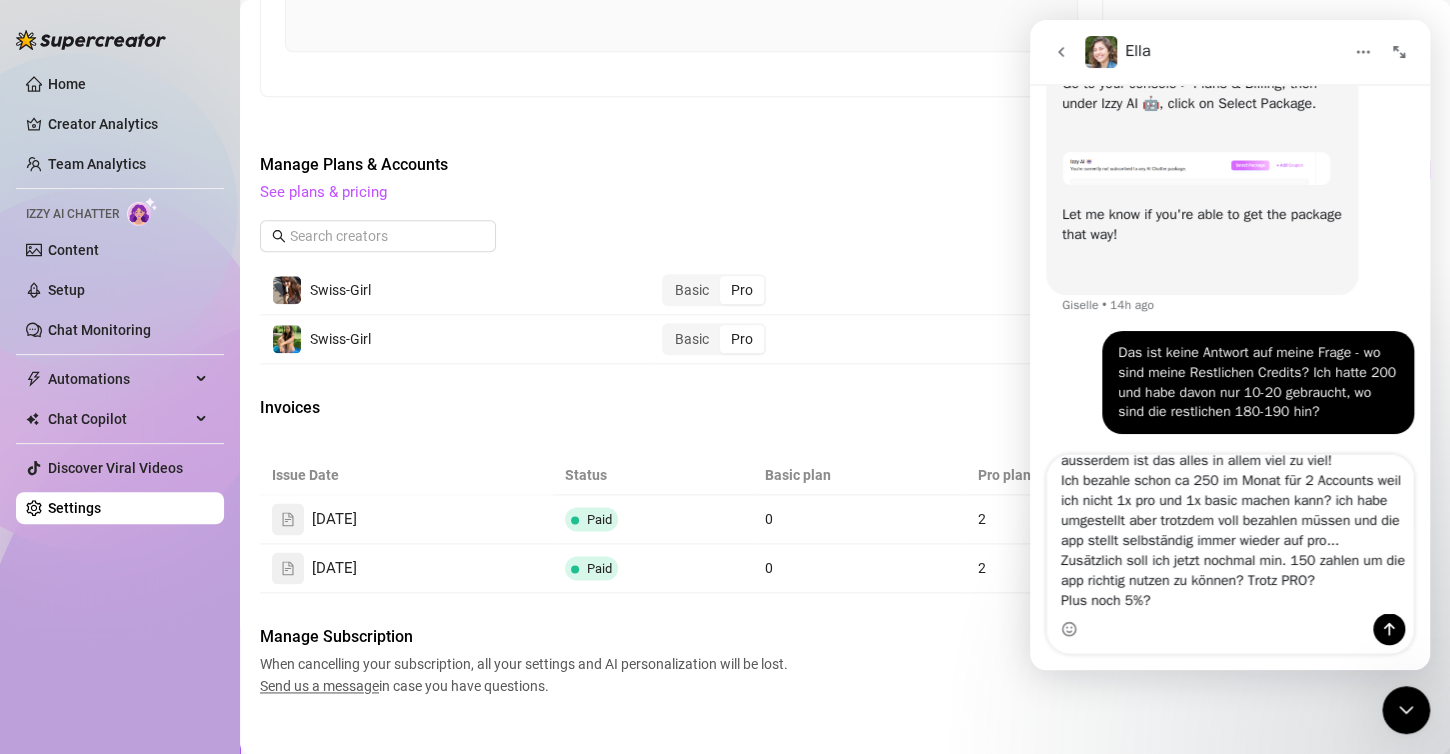 scroll, scrollTop: 833, scrollLeft: 0, axis: vertical 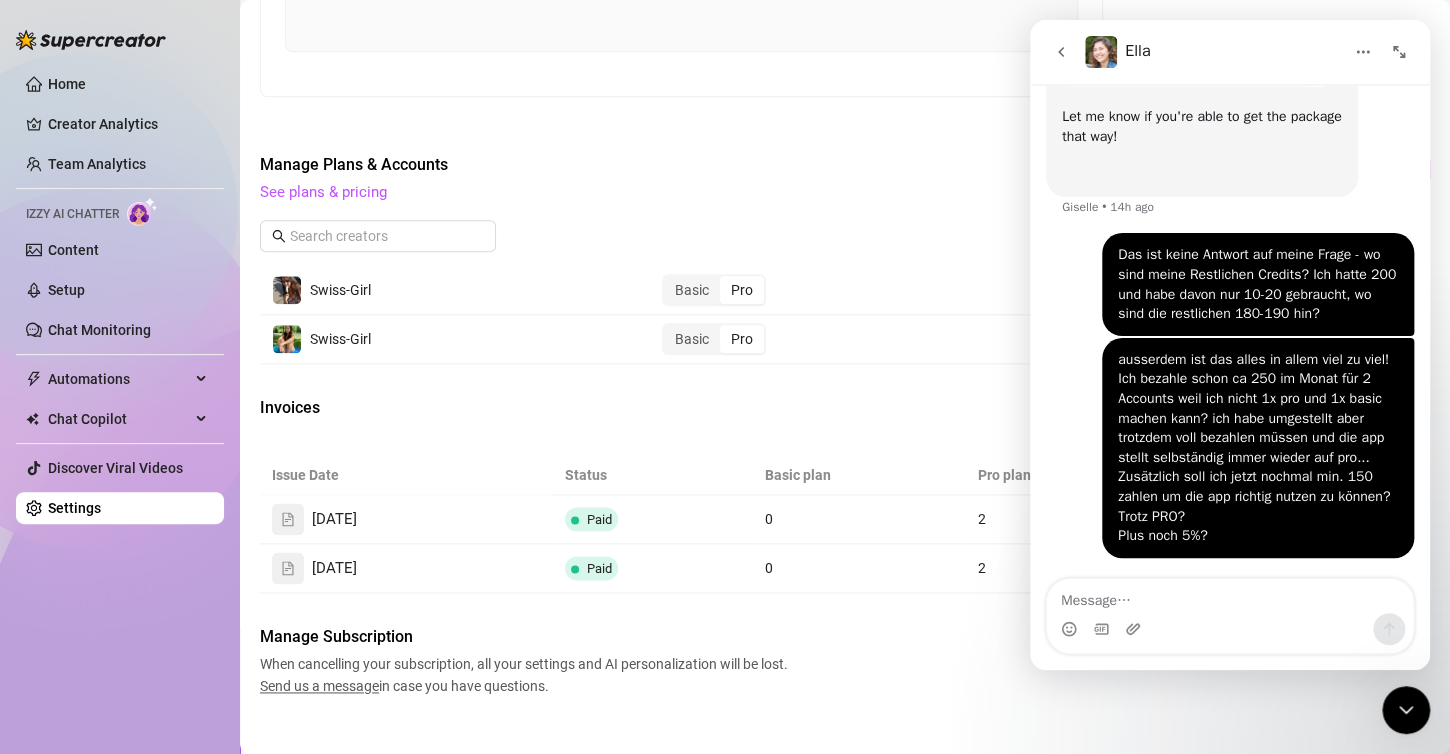 type 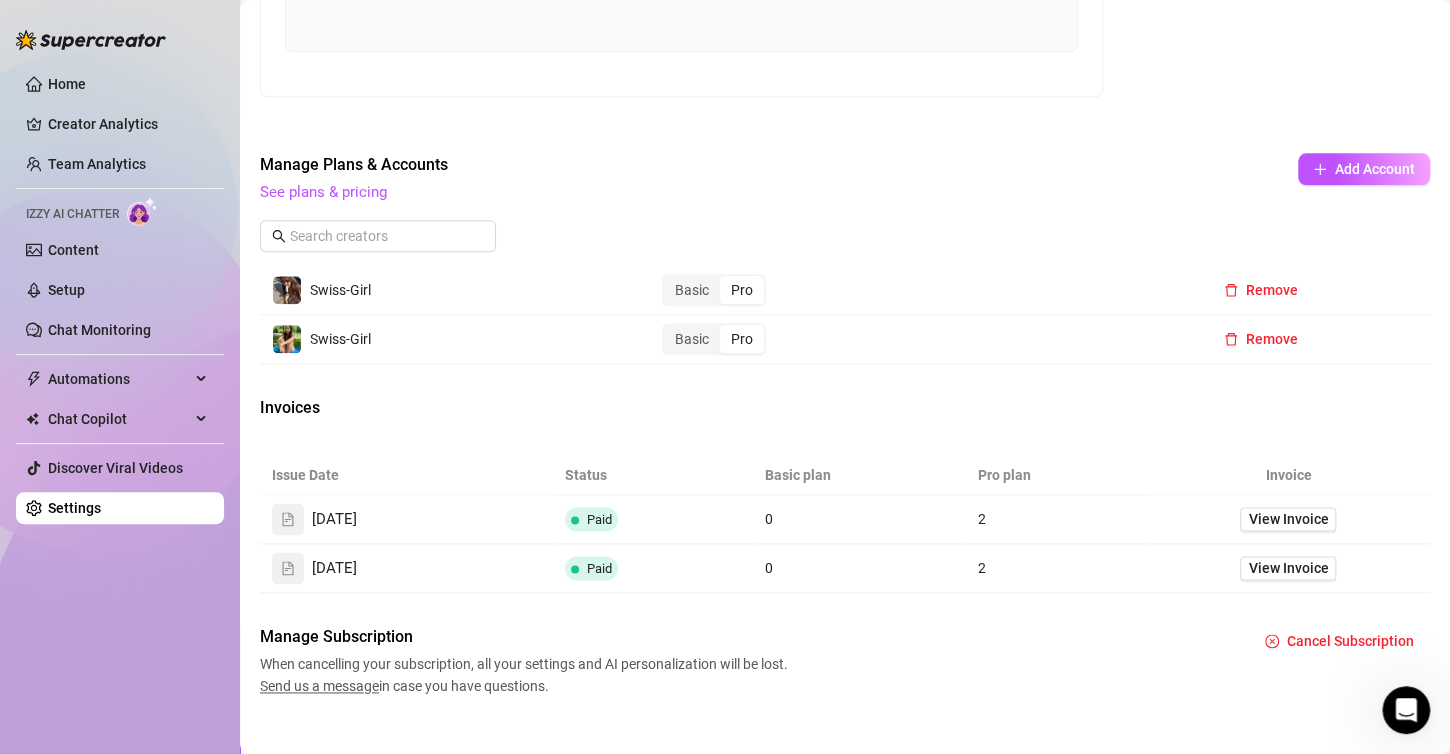 click on "Invoices" at bounding box center [428, 408] 